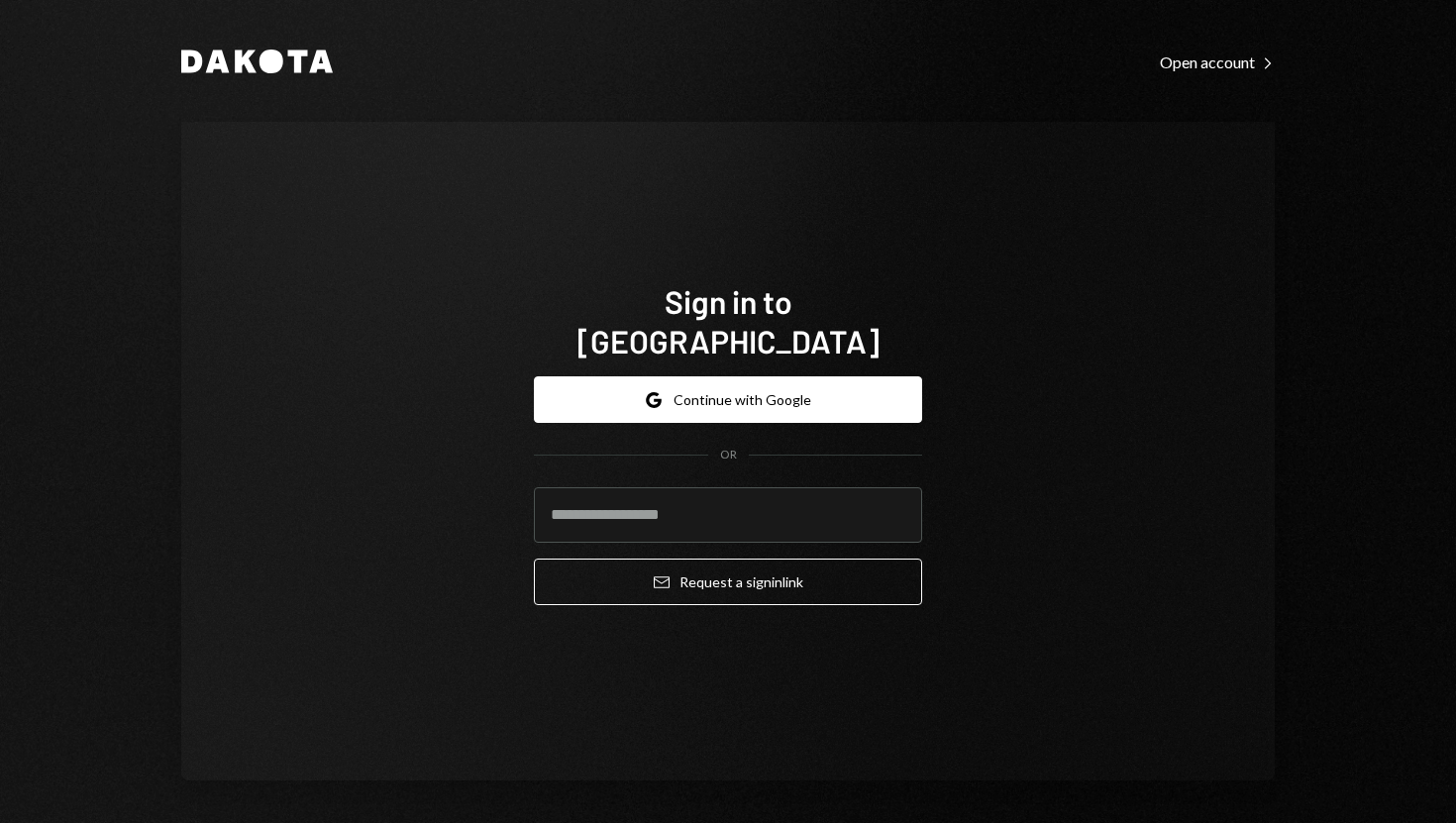 scroll, scrollTop: 0, scrollLeft: 0, axis: both 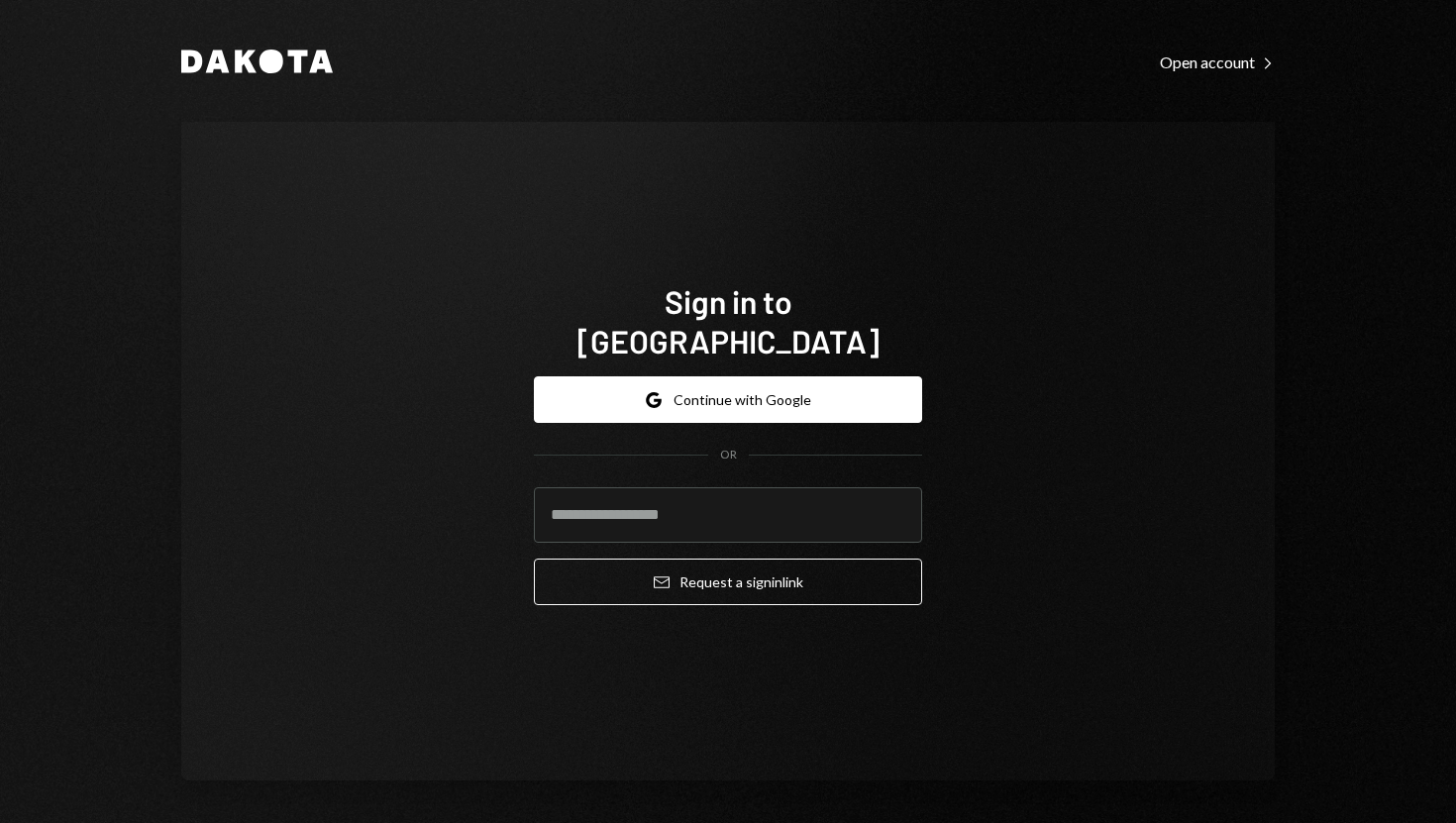 type on "**********" 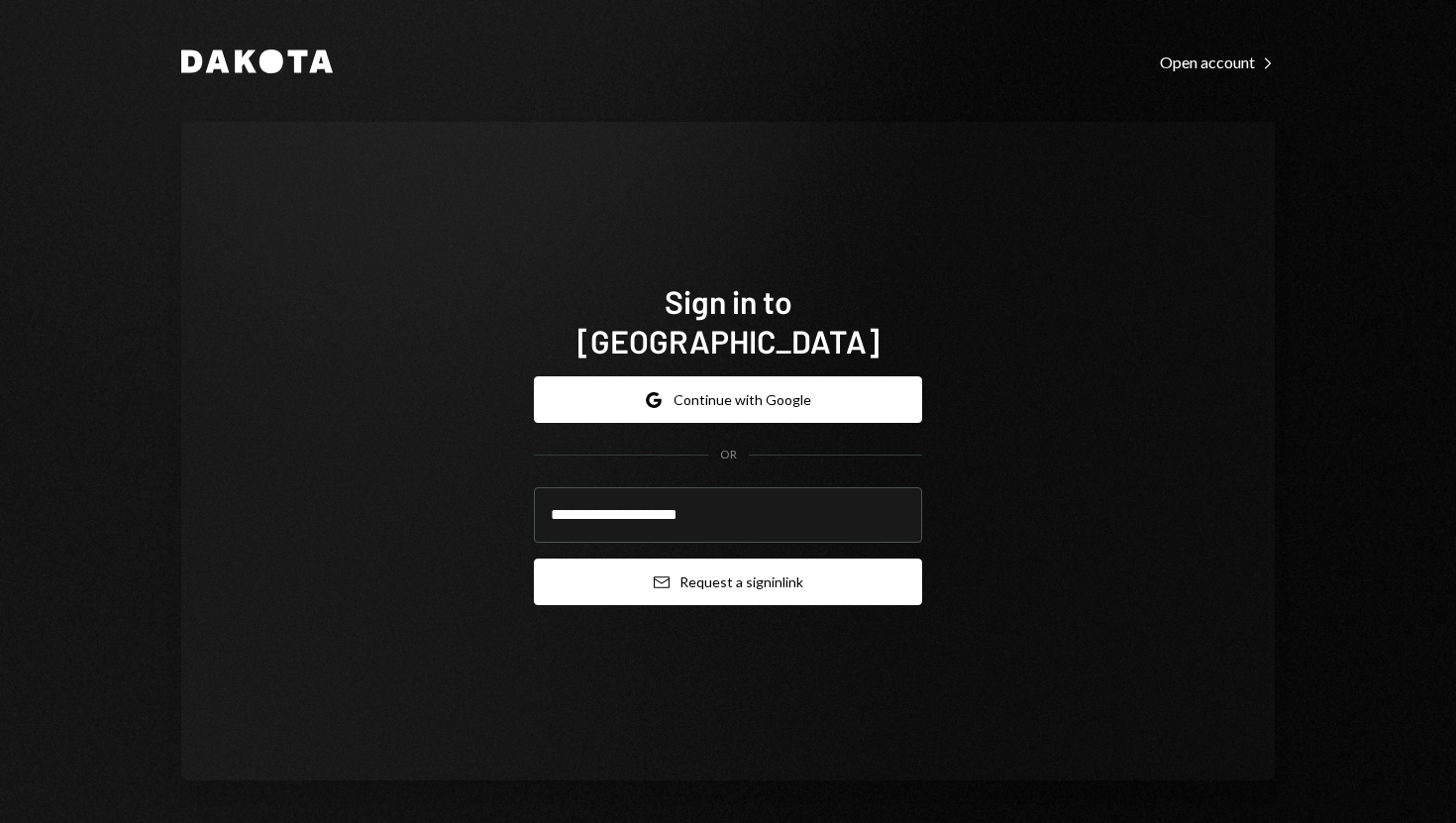 click on "Email Request a sign  in  link" at bounding box center [728, 581] 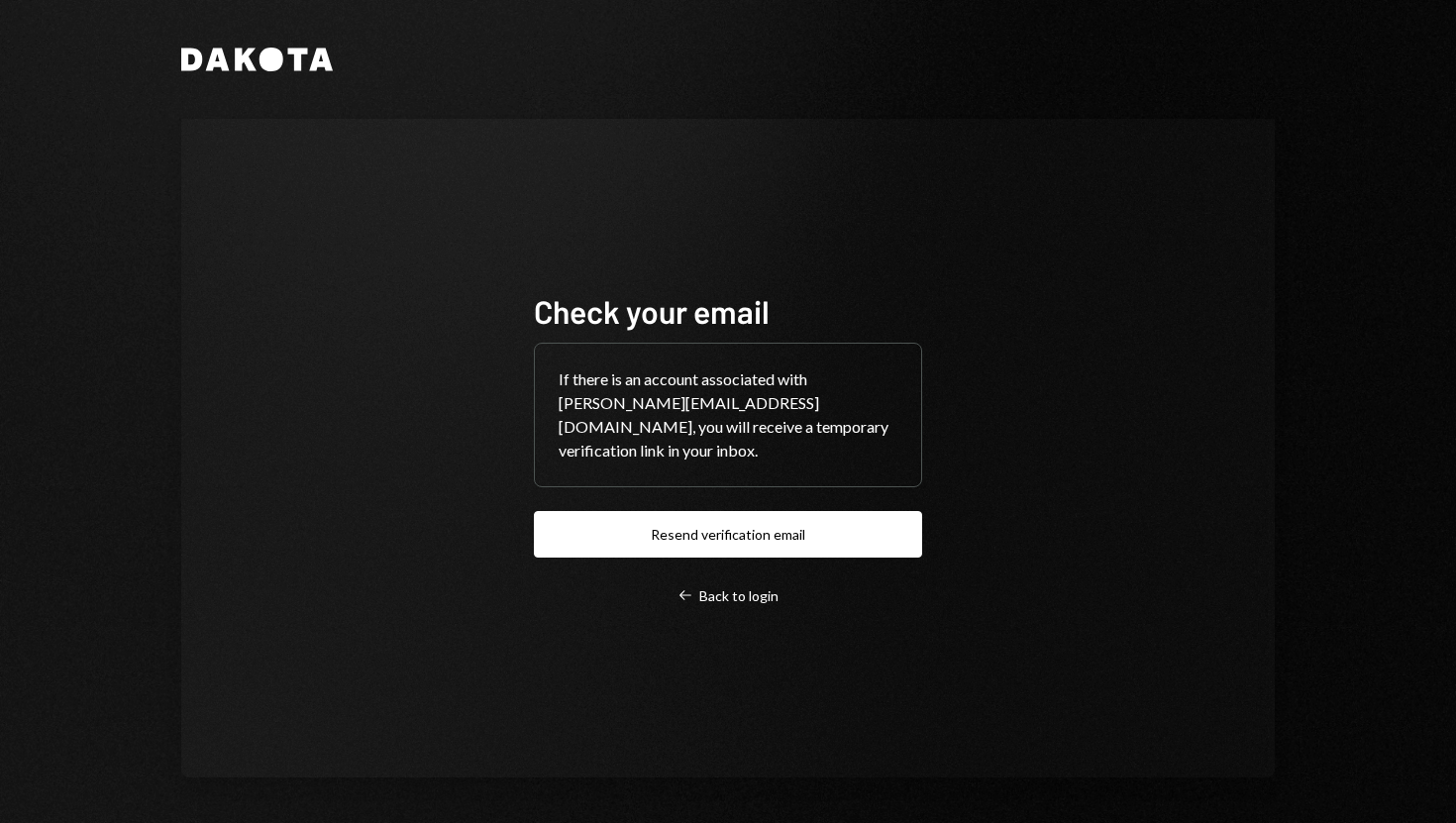 scroll, scrollTop: 0, scrollLeft: 0, axis: both 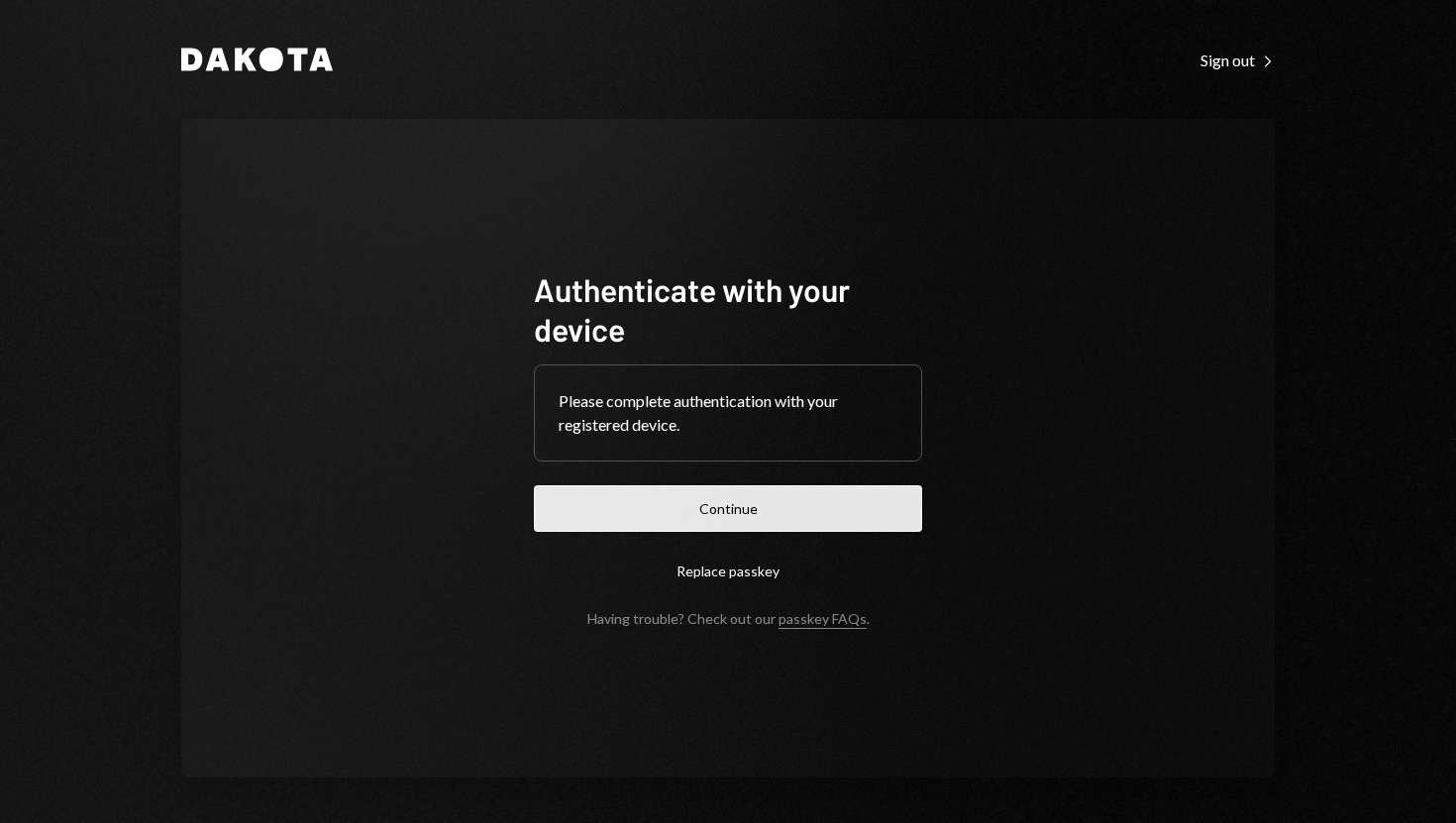click on "Continue" at bounding box center [728, 508] 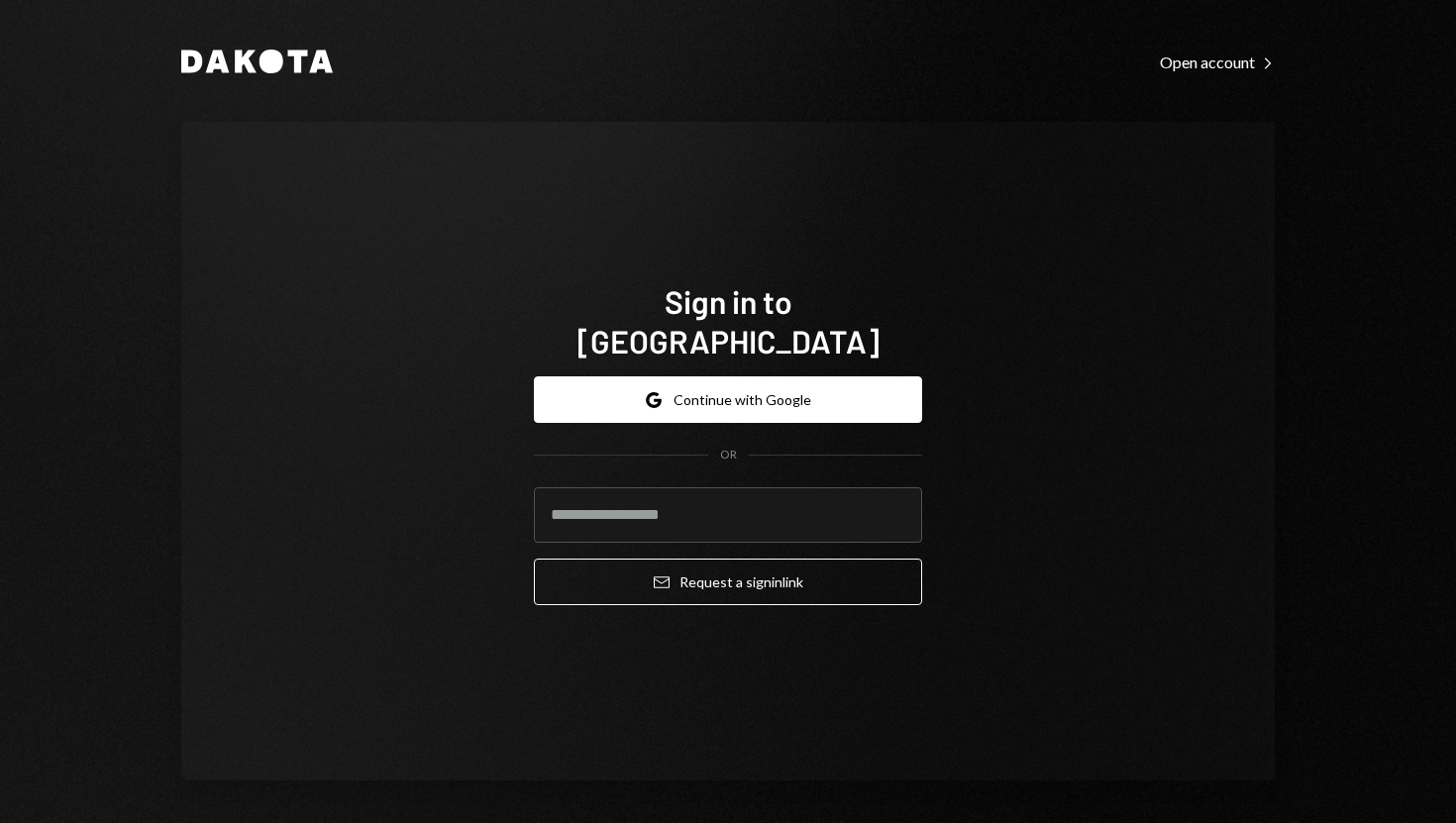 type on "**********" 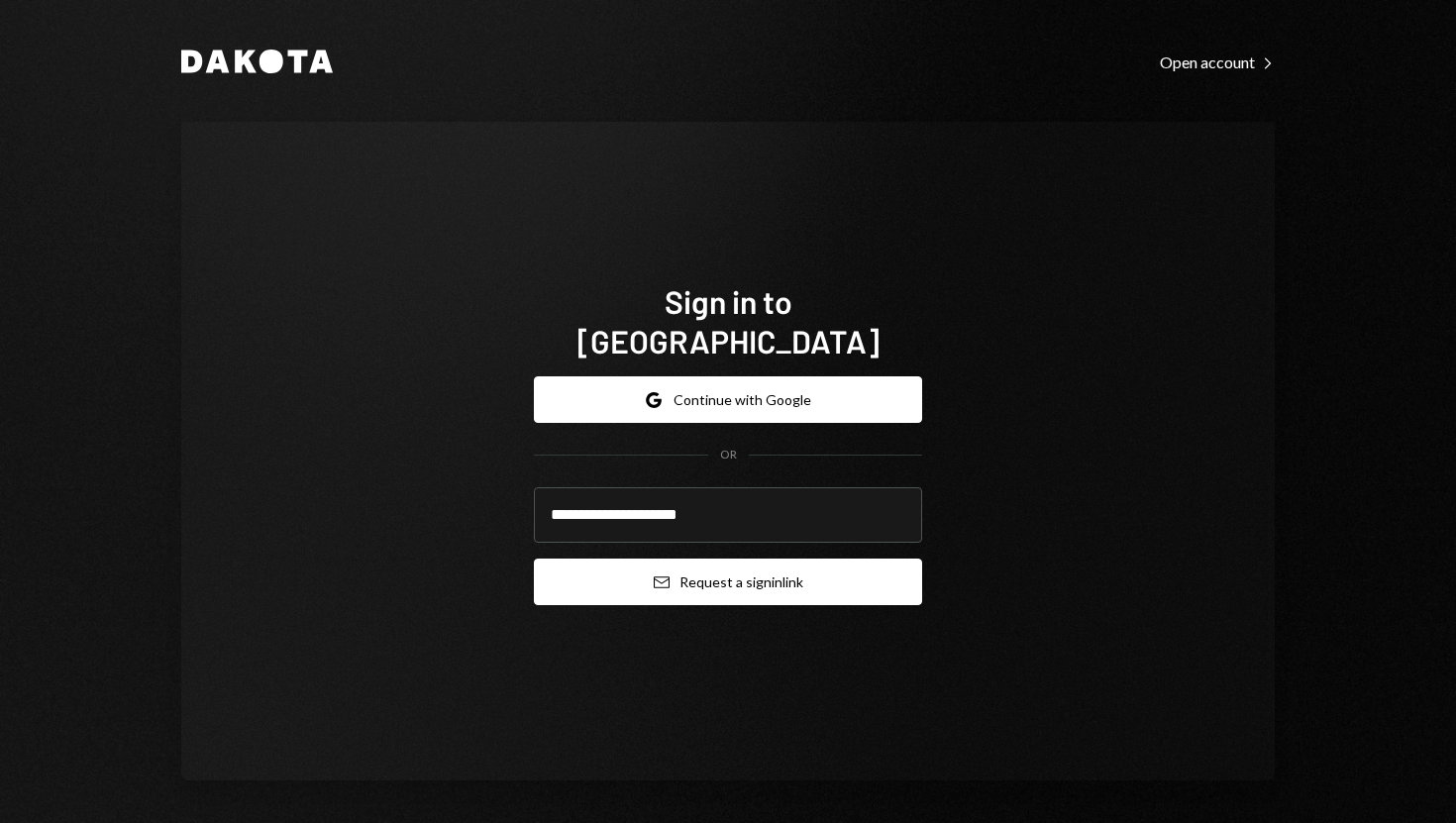 click on "Email Request a sign  in  link" at bounding box center [728, 581] 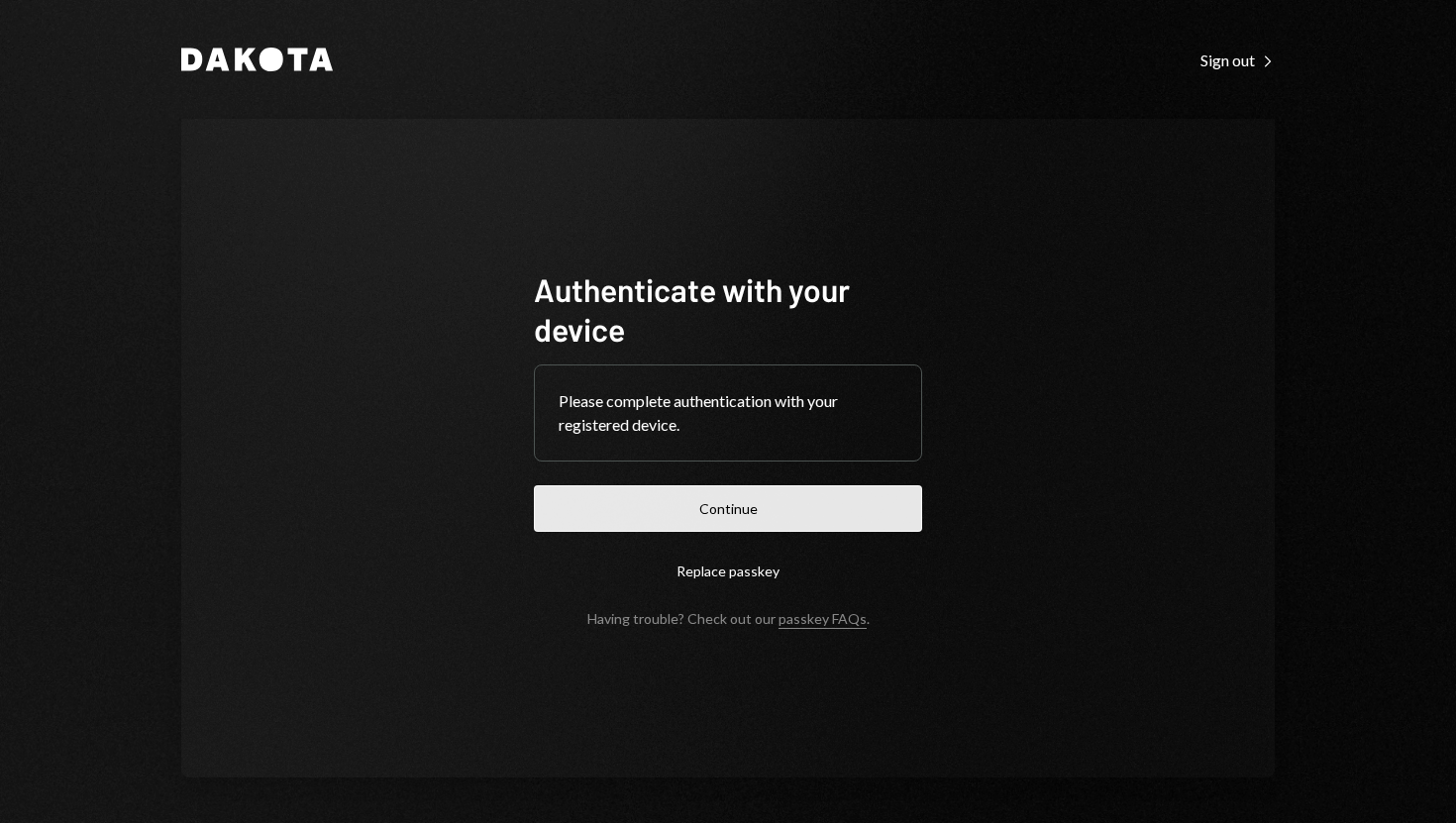 scroll, scrollTop: 0, scrollLeft: 0, axis: both 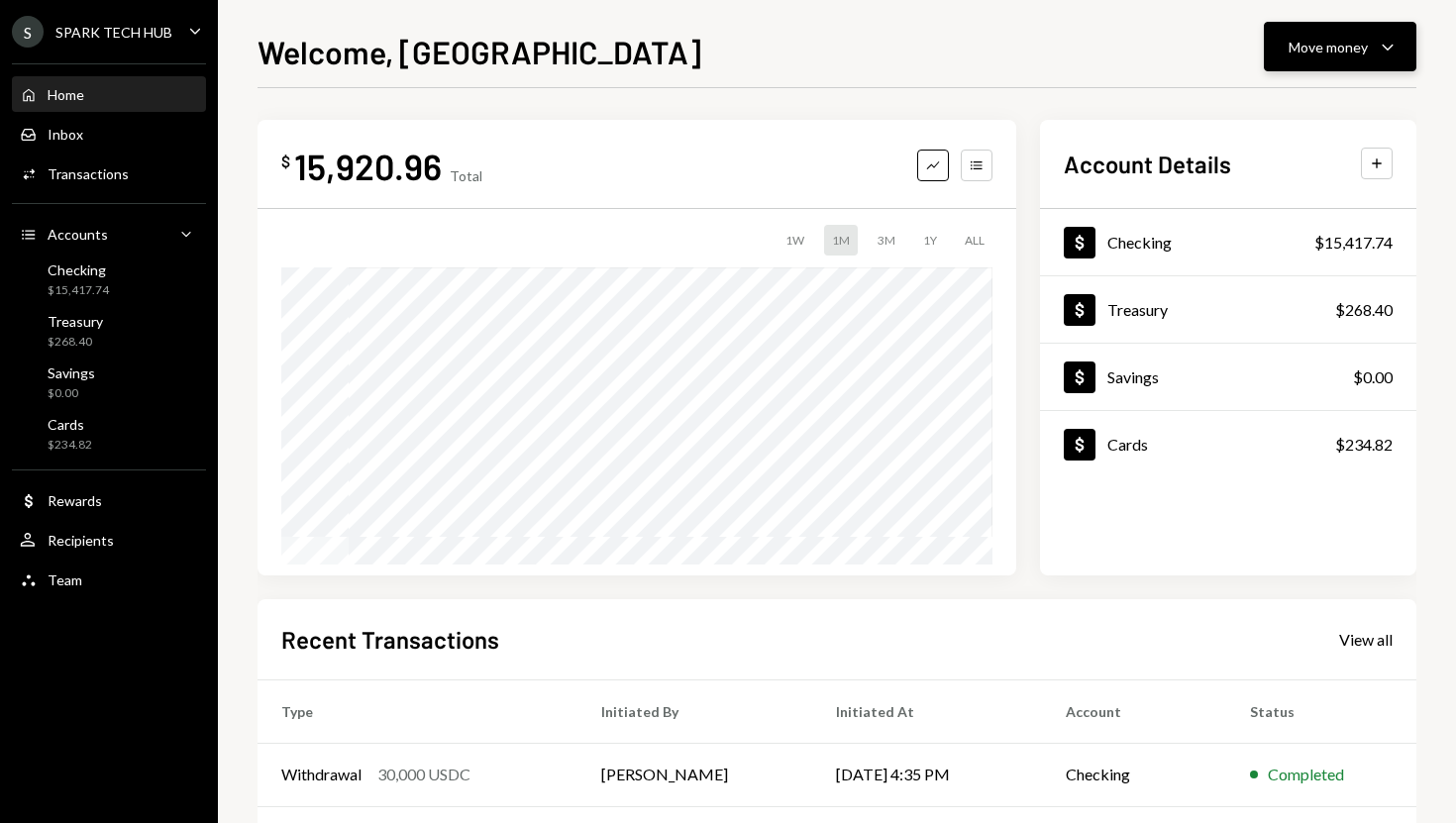 click on "Move money" at bounding box center [1328, 47] 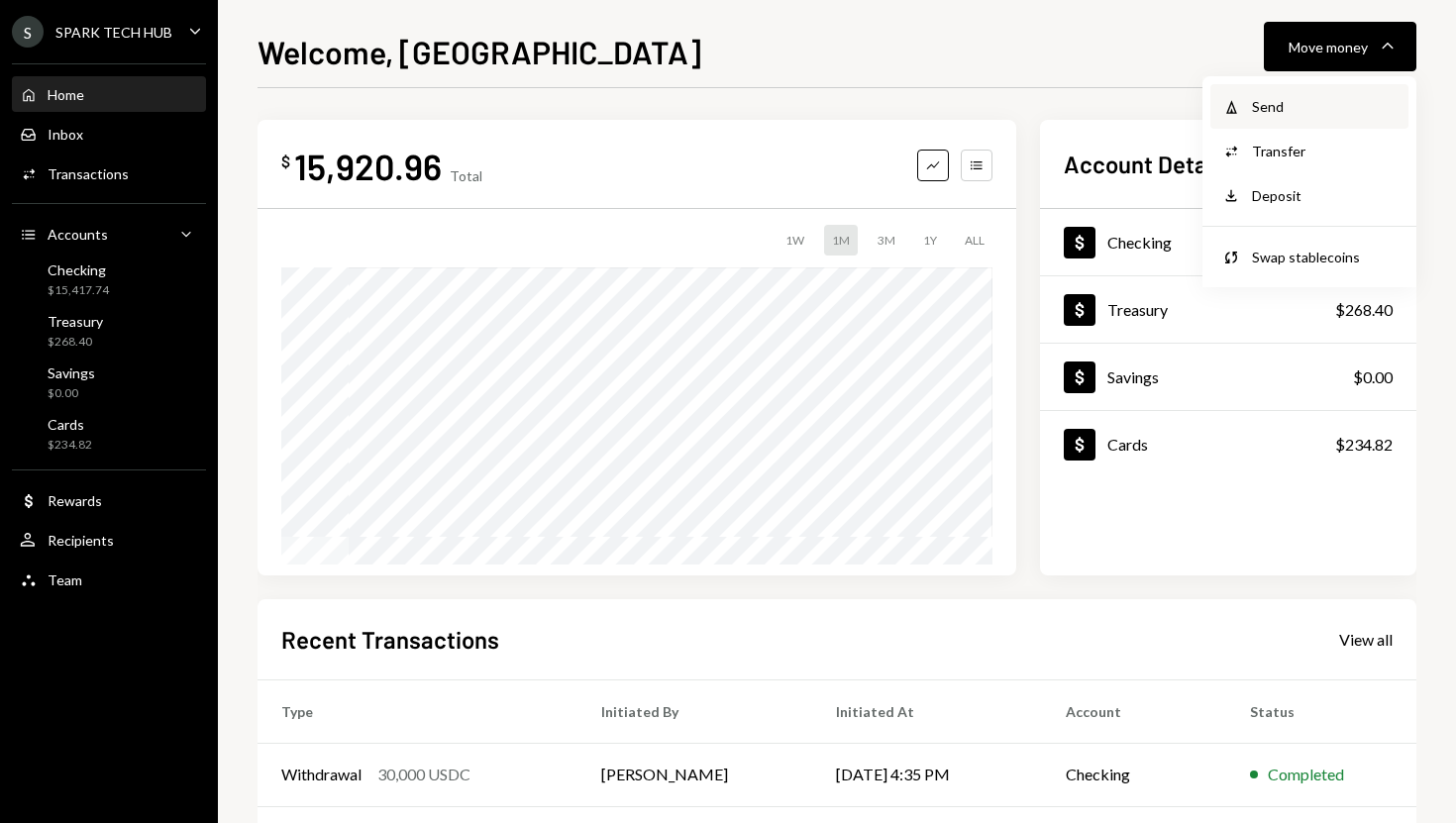 click on "Send" at bounding box center [1324, 106] 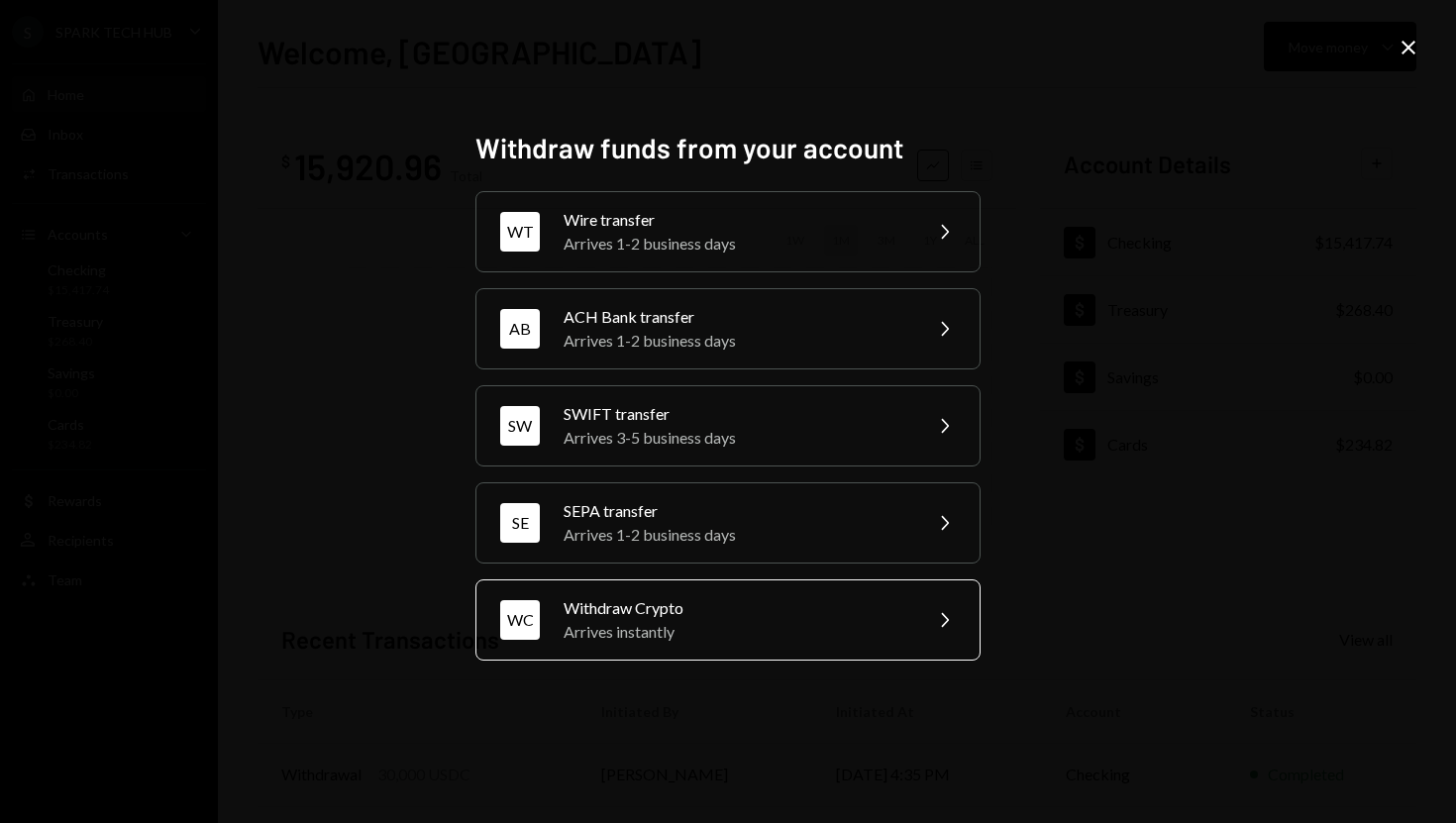 click on "WC Withdraw Crypto Arrives instantly Chevron Right" at bounding box center [728, 620] 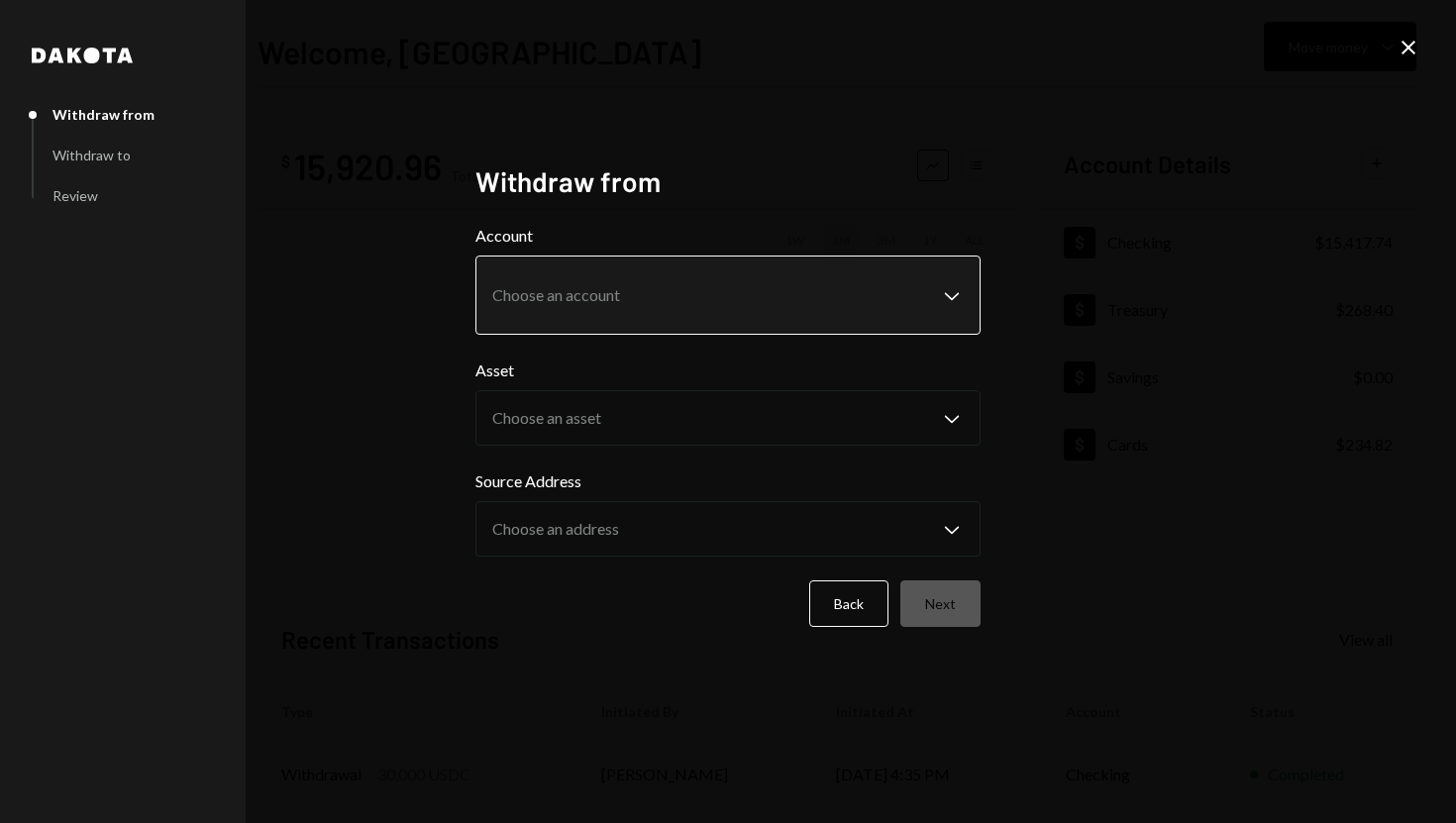 click on "S SPARK TECH HUB Caret Down Home Home Inbox Inbox Activities Transactions Accounts Accounts Caret Down Checking $15,417.74 Treasury $268.40 Savings $0.00 Cards $234.82 Dollar Rewards User Recipients Team Team Welcome, Olusola Move money Caret Down $ 15,920.96 Total Graph Accounts 1W 1M 3M 1Y ALL Account Details Plus Dollar Checking $15,417.74 Dollar Treasury $268.40 Dollar Savings $0.00 Dollar Cards $234.82 Recent Transactions View all Type Initiated By Initiated At Account Status Withdrawal 30,000  USDC Adewumi Hammed 07/21/25 4:35 PM Checking Completed Bank Payment $4,902.84 Adewumi Hammed 07/21/25 2:57 PM Checking Completed Card Transaction $952.53 Company Utilities 07/21/25 2:52 PM Organization Failed Withdrawal 14,000  USDC Olusola Kolawole 07/21/25 11:43 AM Checking Completed Bank Payment $5,371.36 Olusola Kolawole 07/21/25 11:34 AM Checking Completed /dashboard   Dakota Withdraw from Withdraw to Review Withdraw from Account Choose an account Chevron Down Asset Choose an asset Chevron Down Chevron Down" at bounding box center (728, 411) 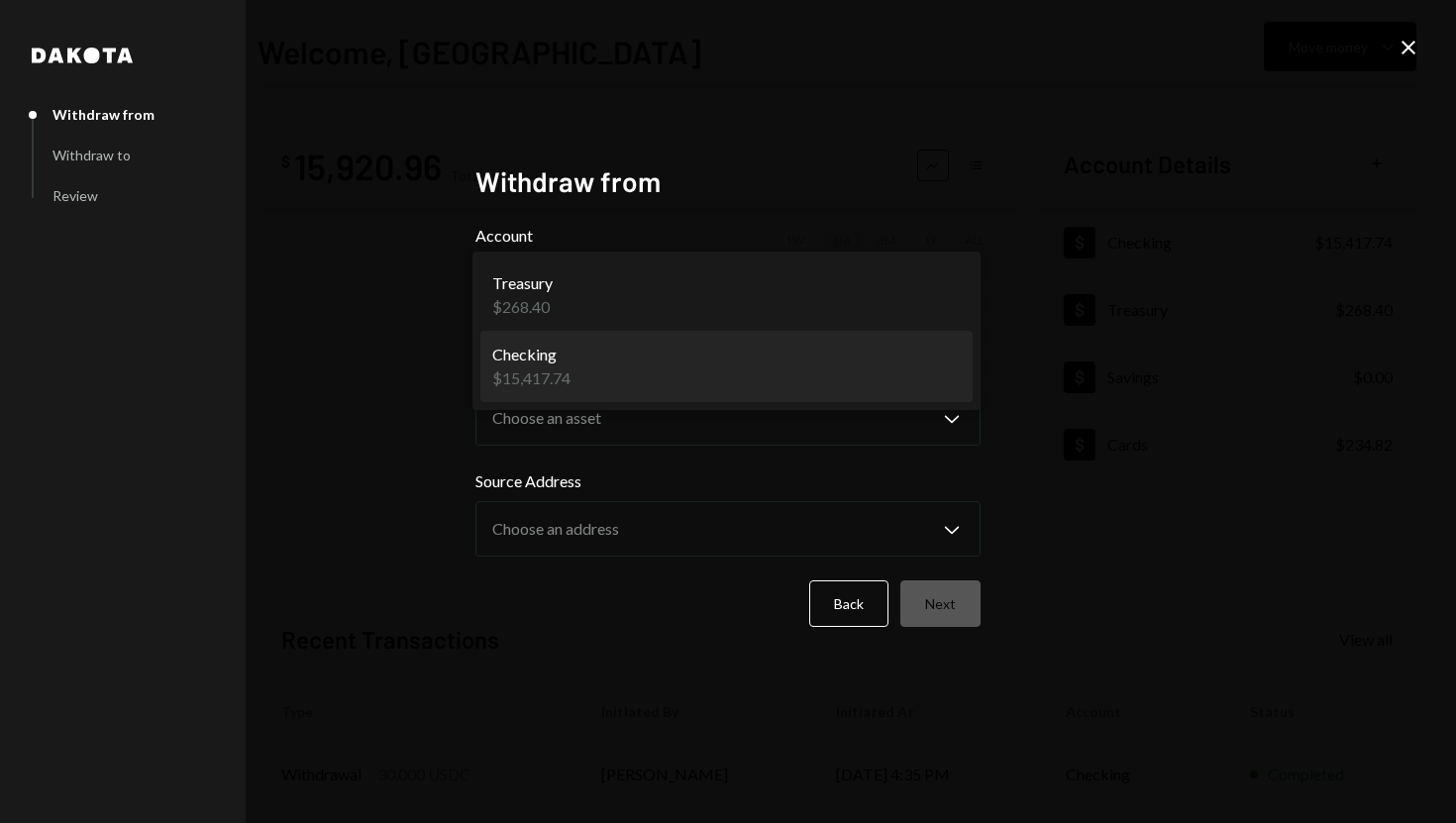 select on "**********" 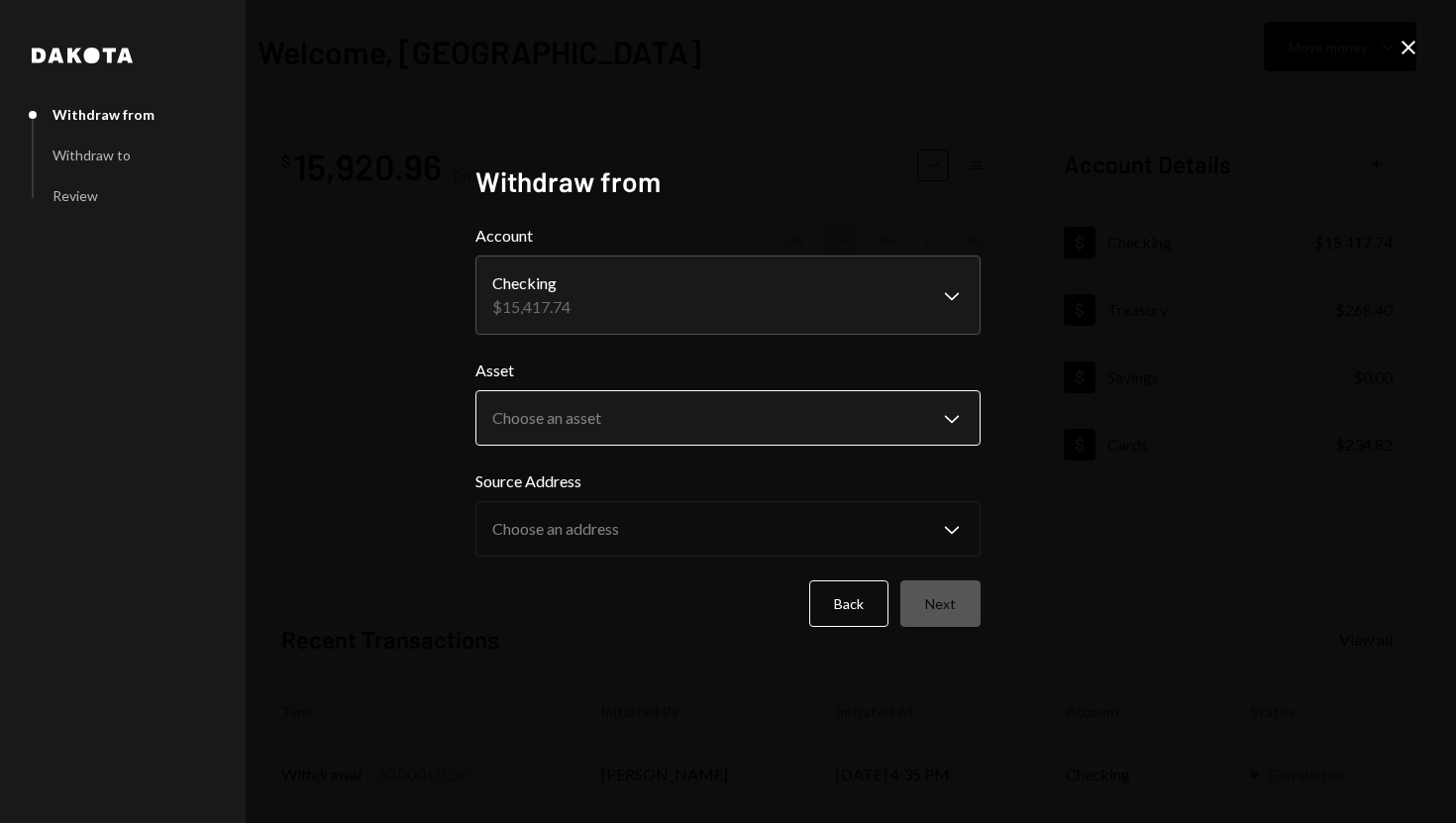 click on "**********" at bounding box center (728, 411) 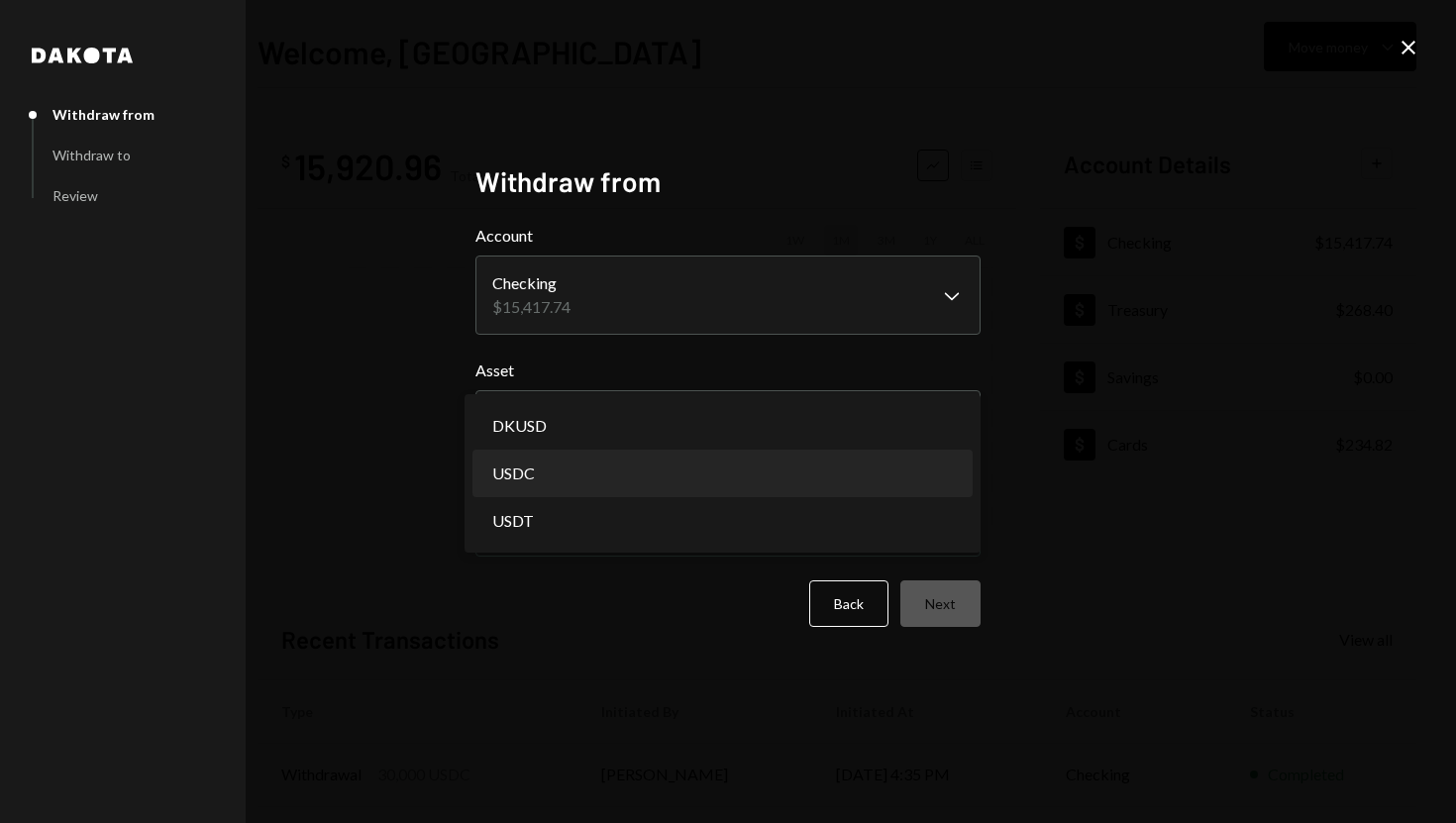 select on "****" 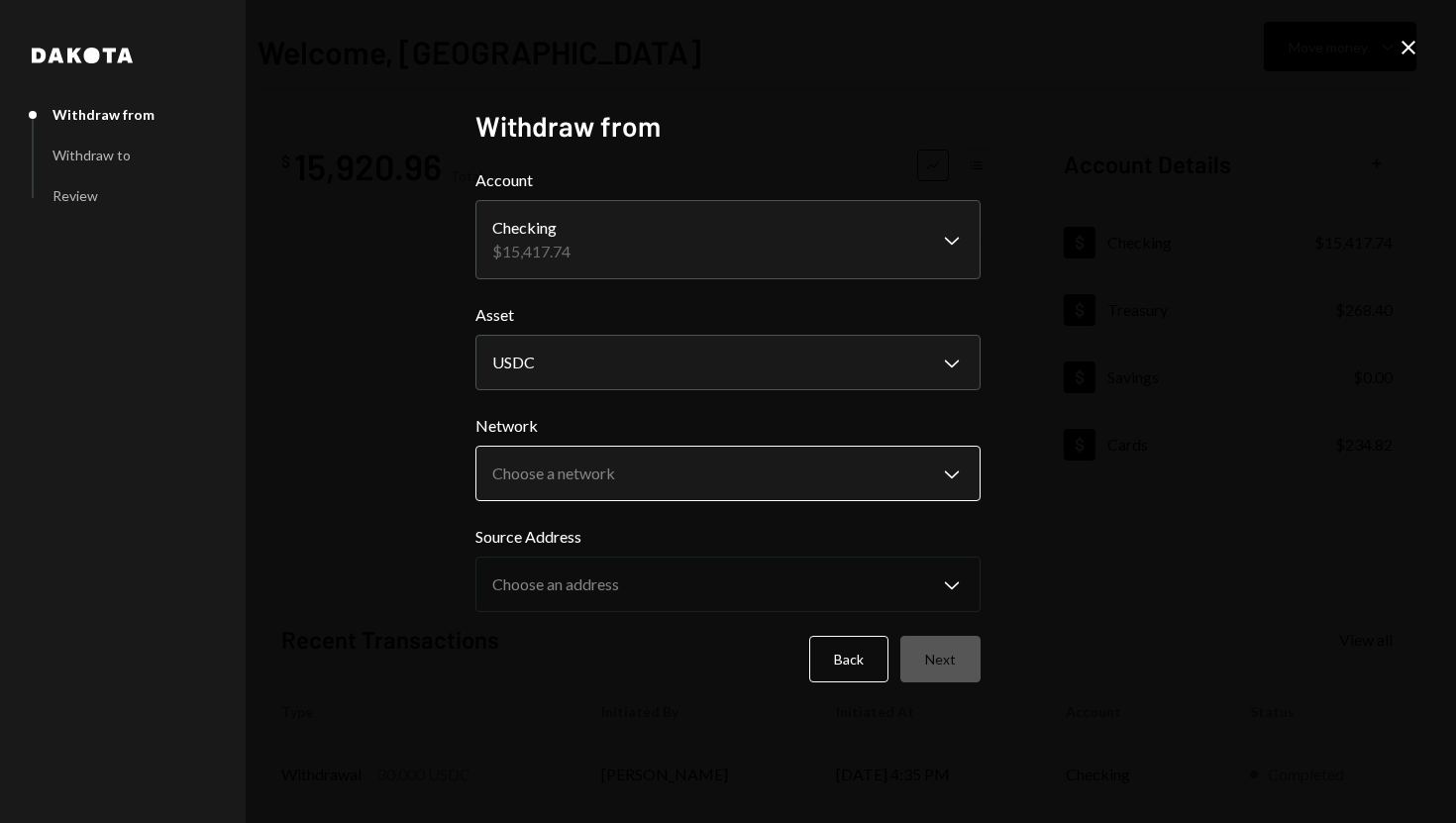 click on "**********" at bounding box center [728, 411] 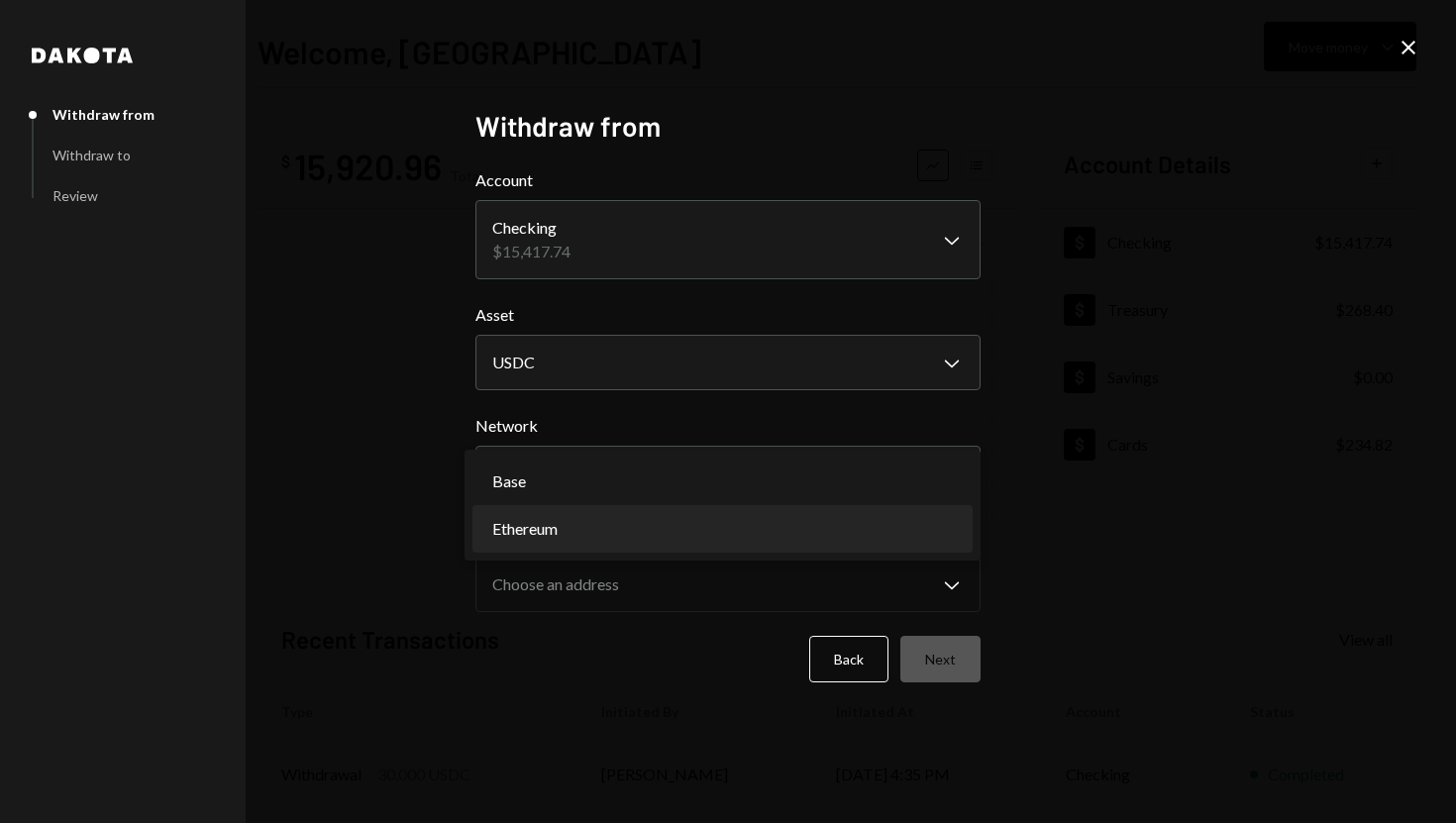 select on "**********" 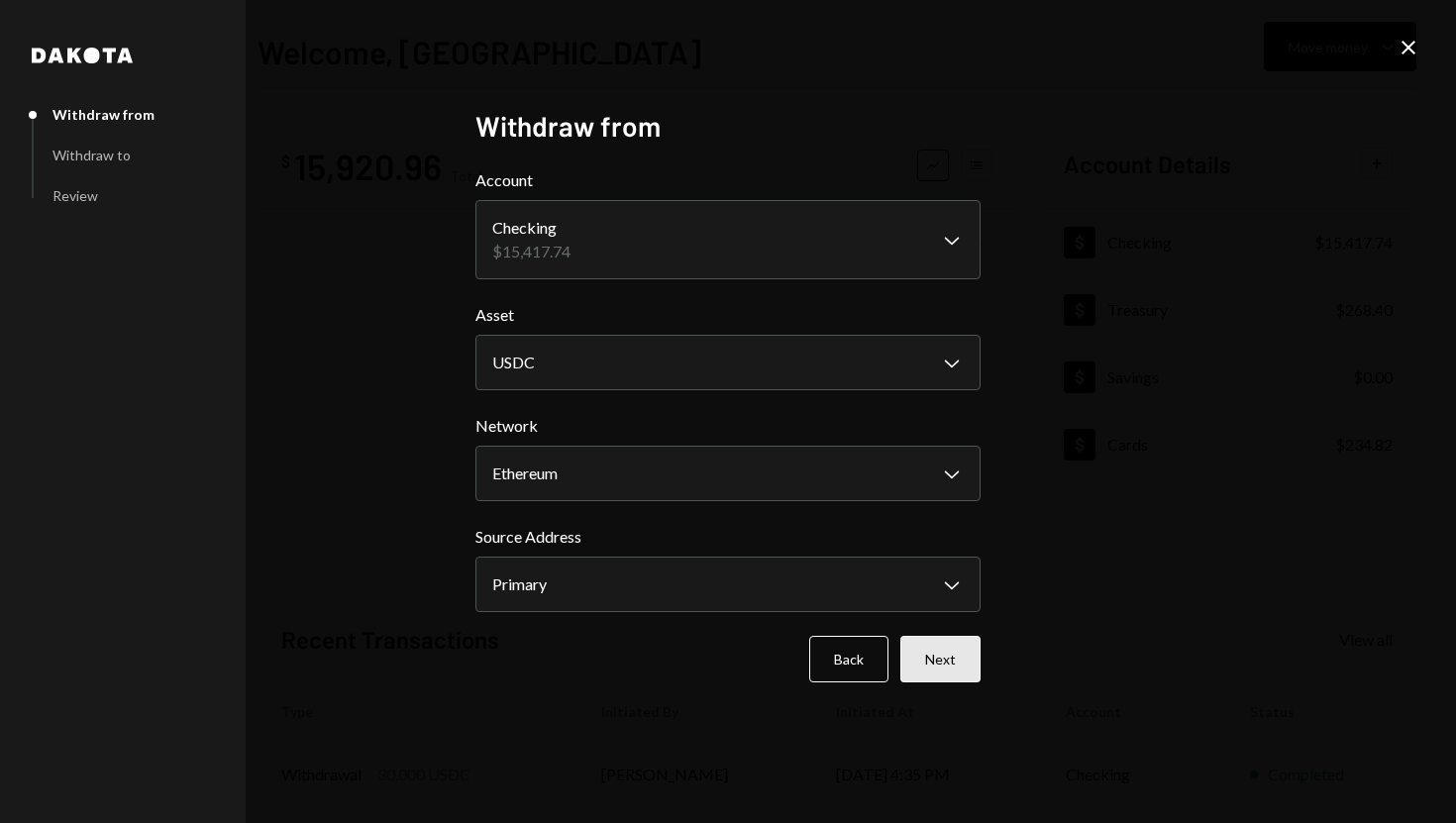 click on "Next" at bounding box center (940, 659) 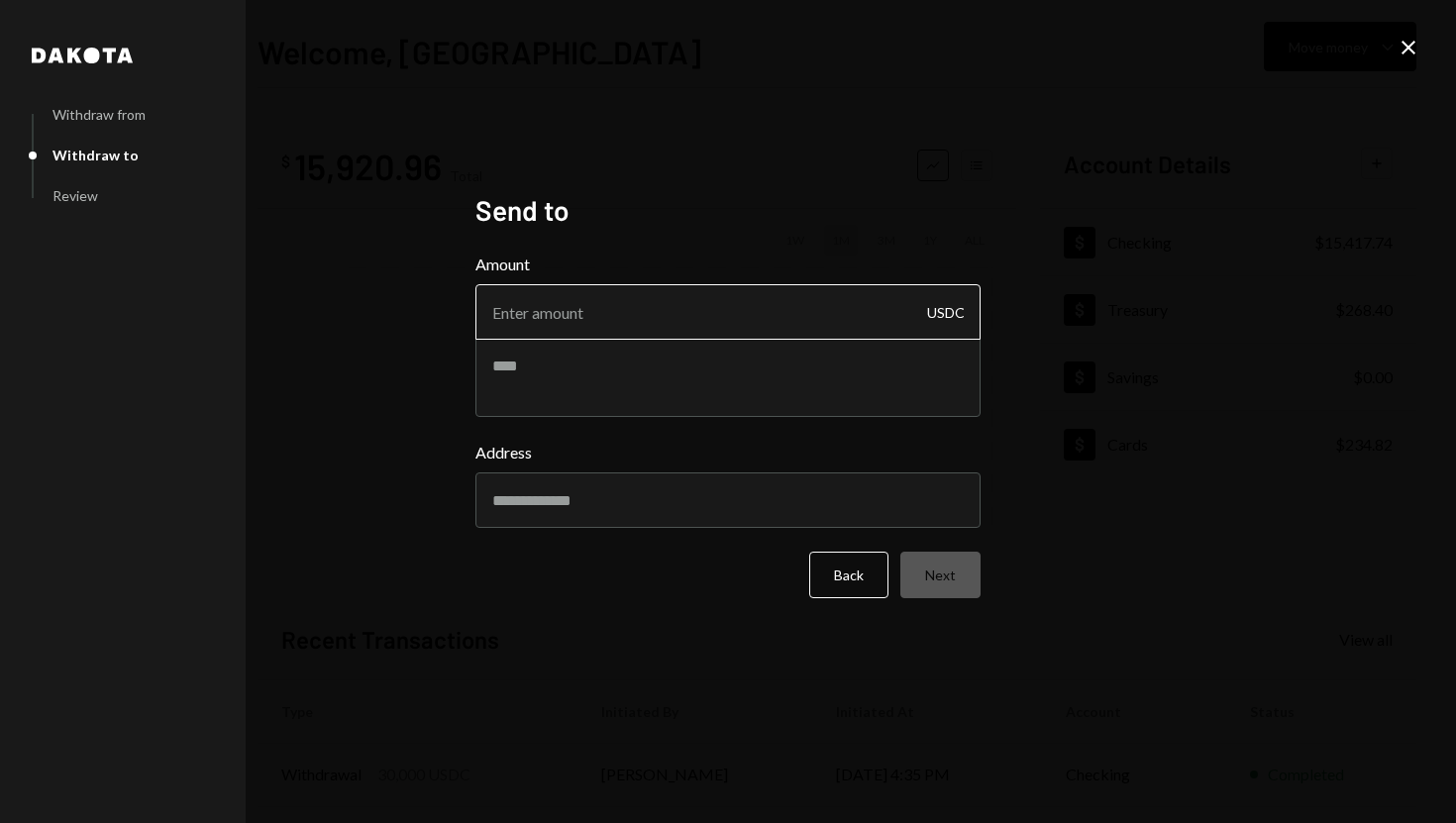 click on "Amount" at bounding box center (728, 312) 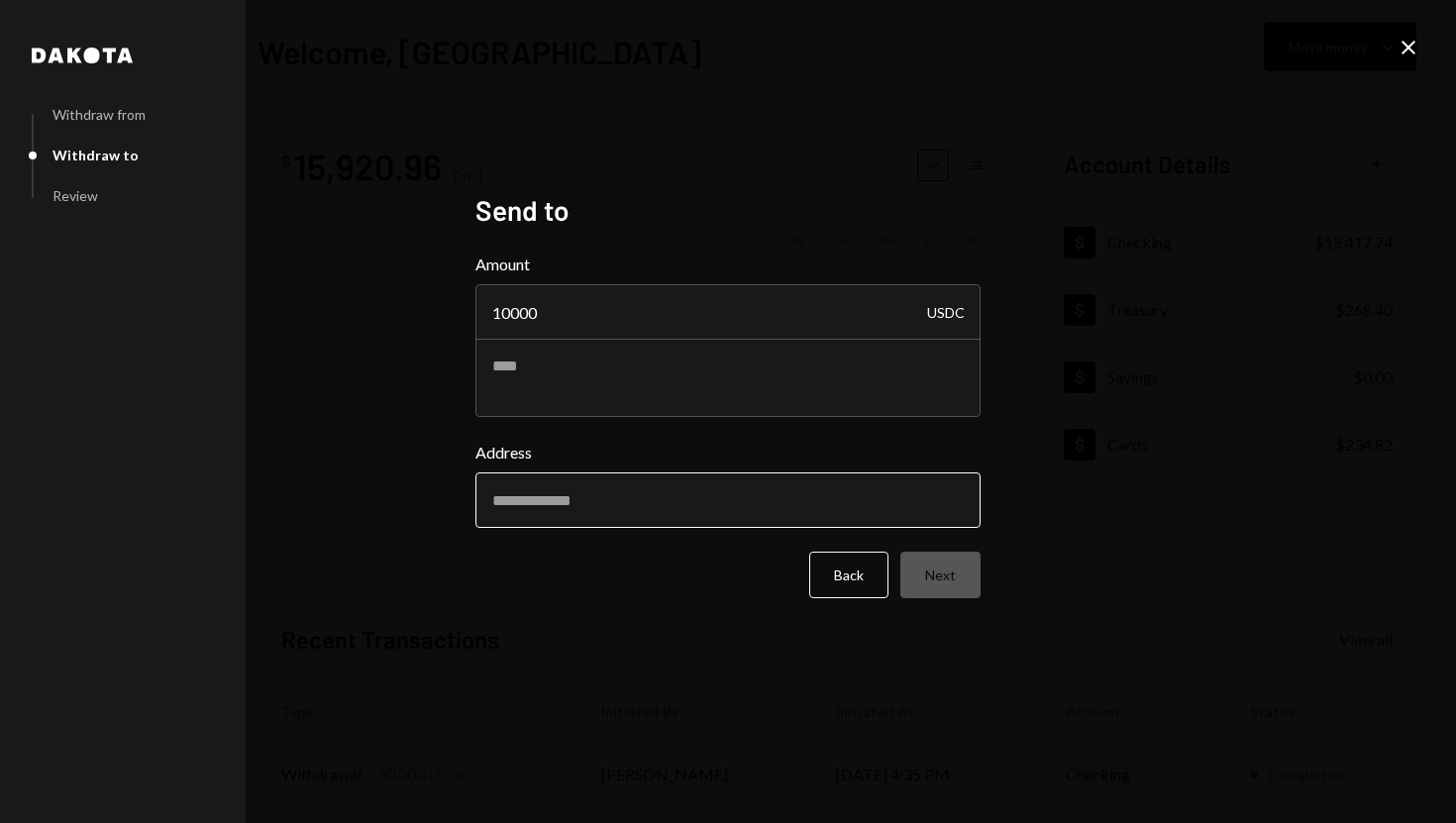 type on "10000" 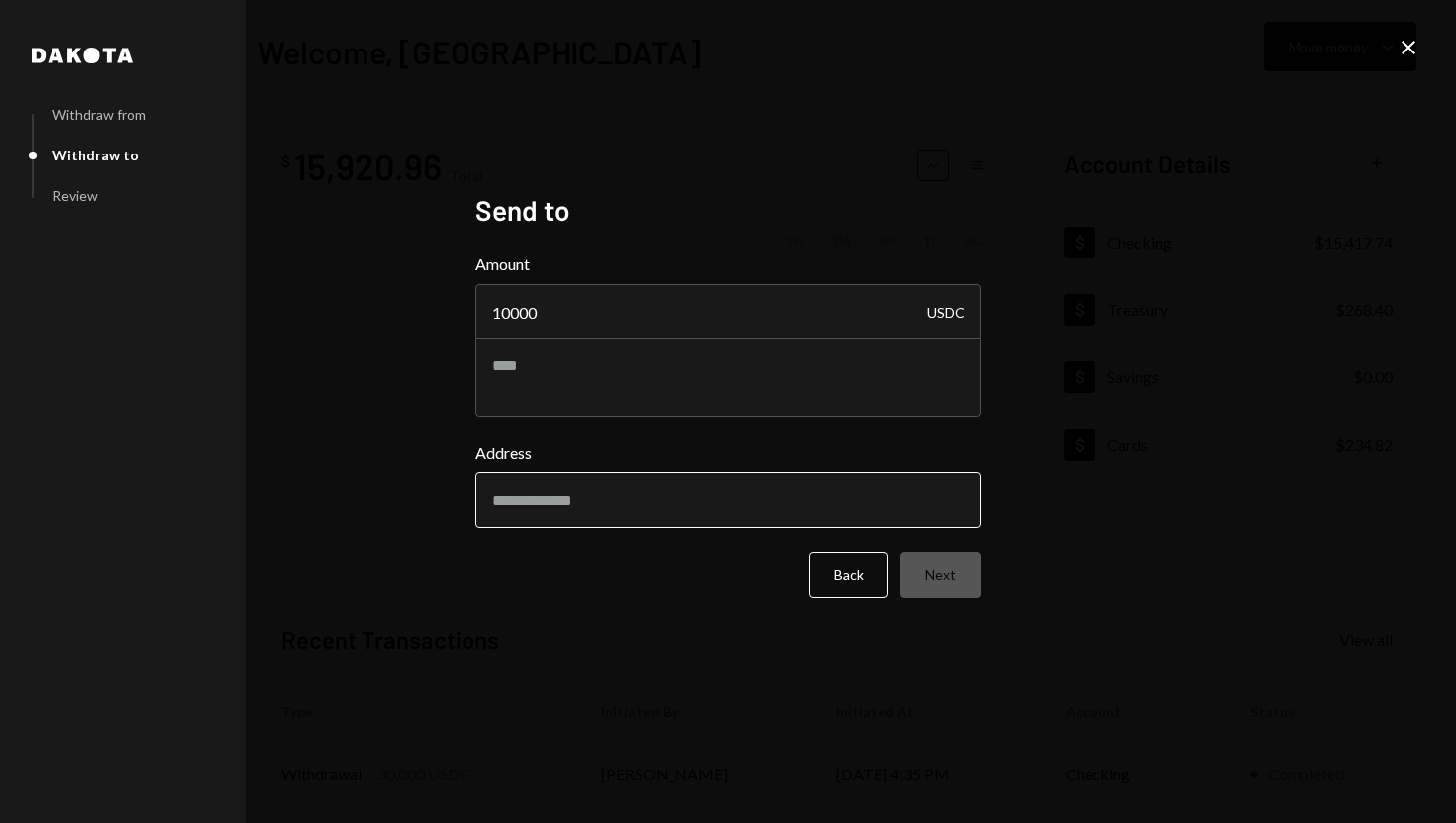 click on "Address" at bounding box center (728, 500) 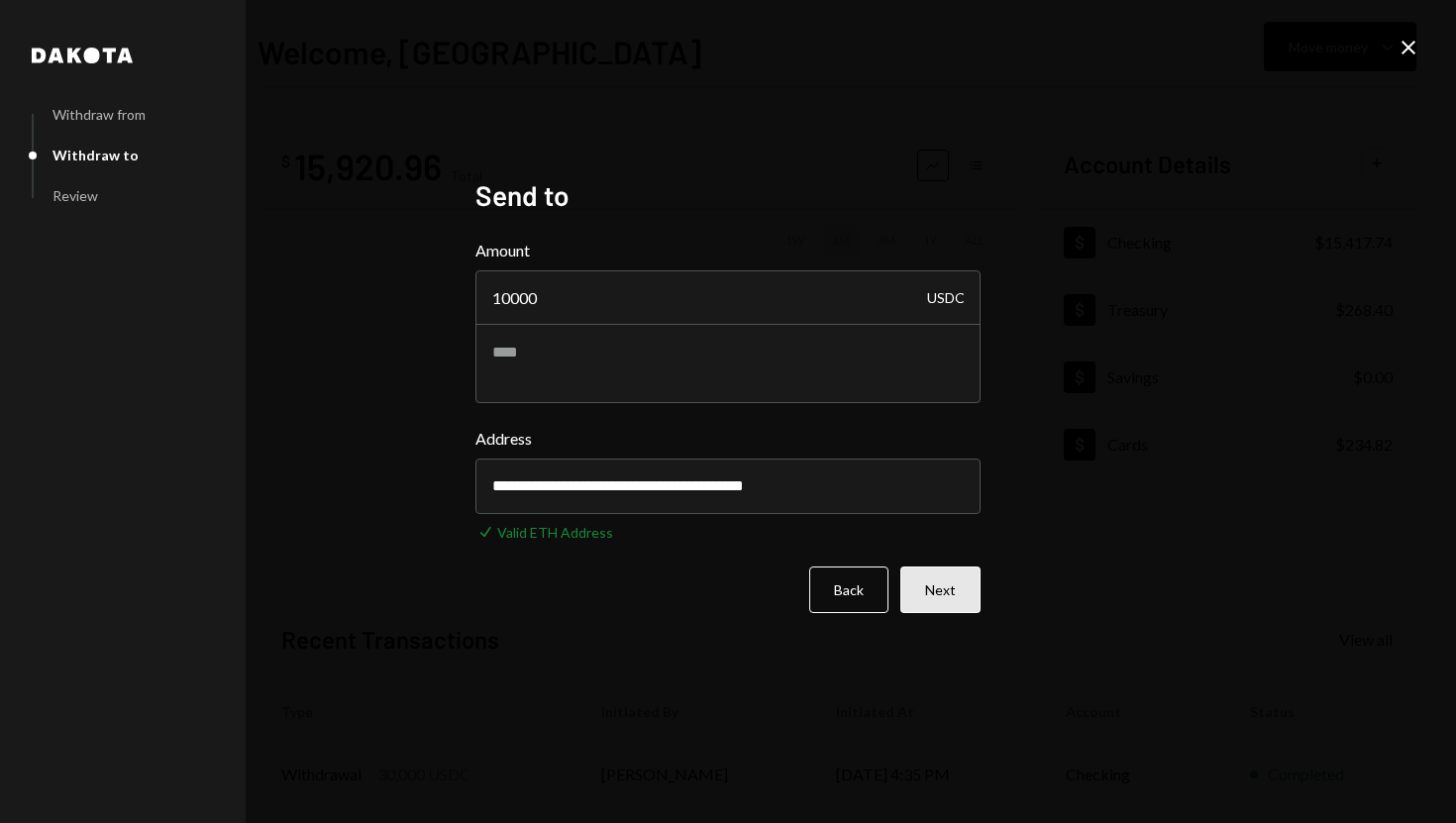 click on "Next" at bounding box center (940, 589) 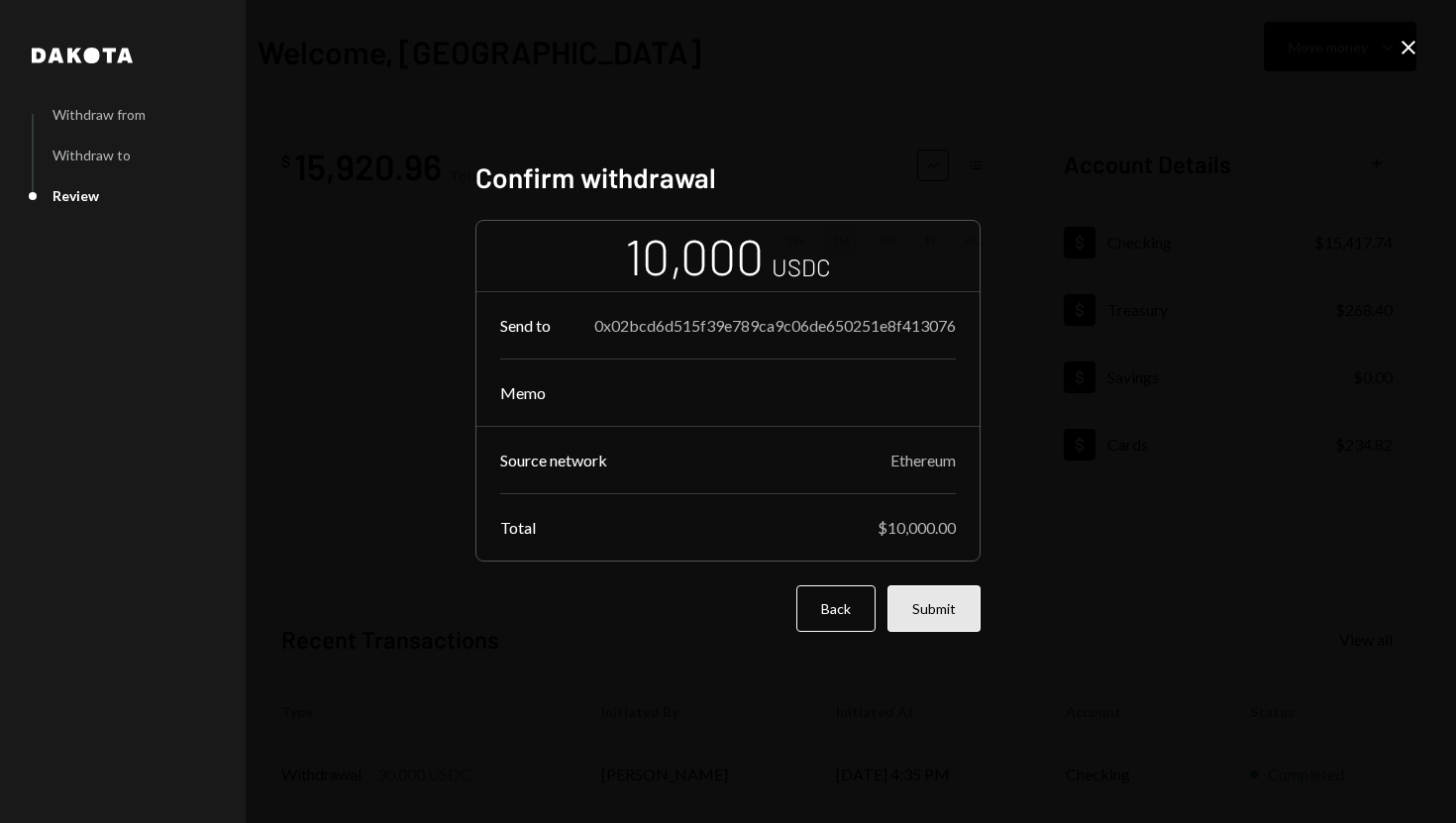 click on "Submit" at bounding box center (934, 608) 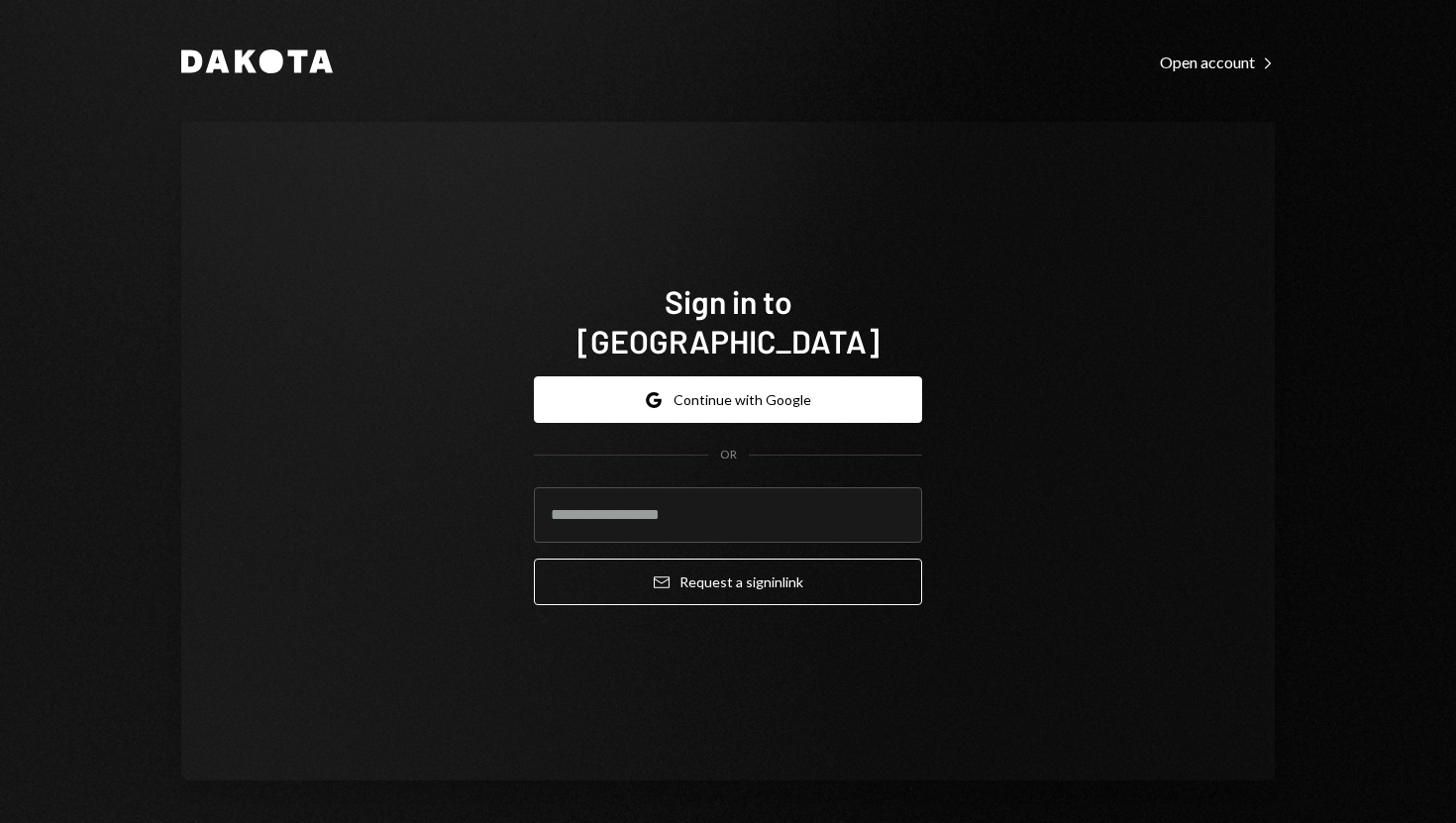 type on "**********" 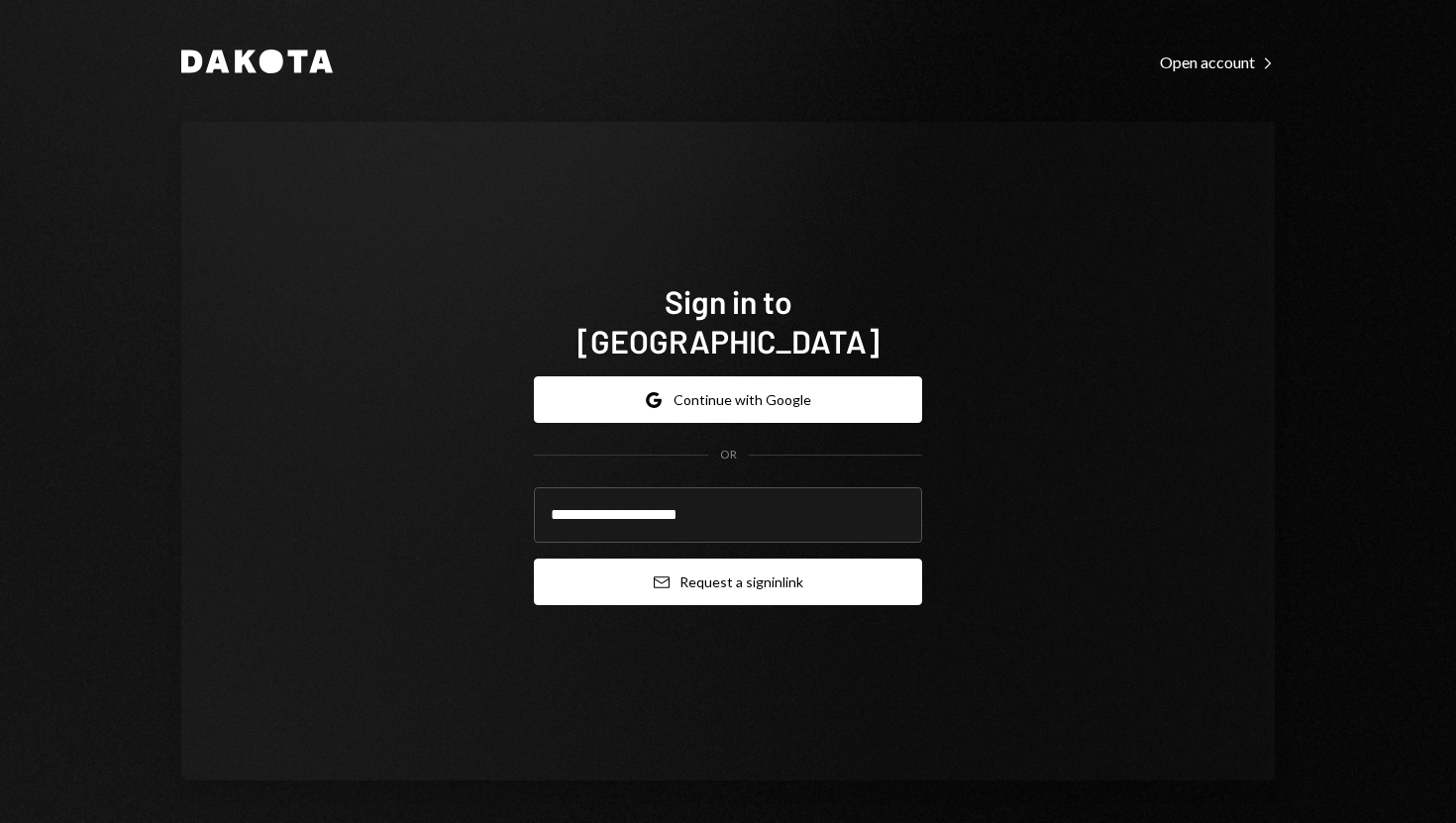 click on "Email Request a sign  in  link" at bounding box center (728, 581) 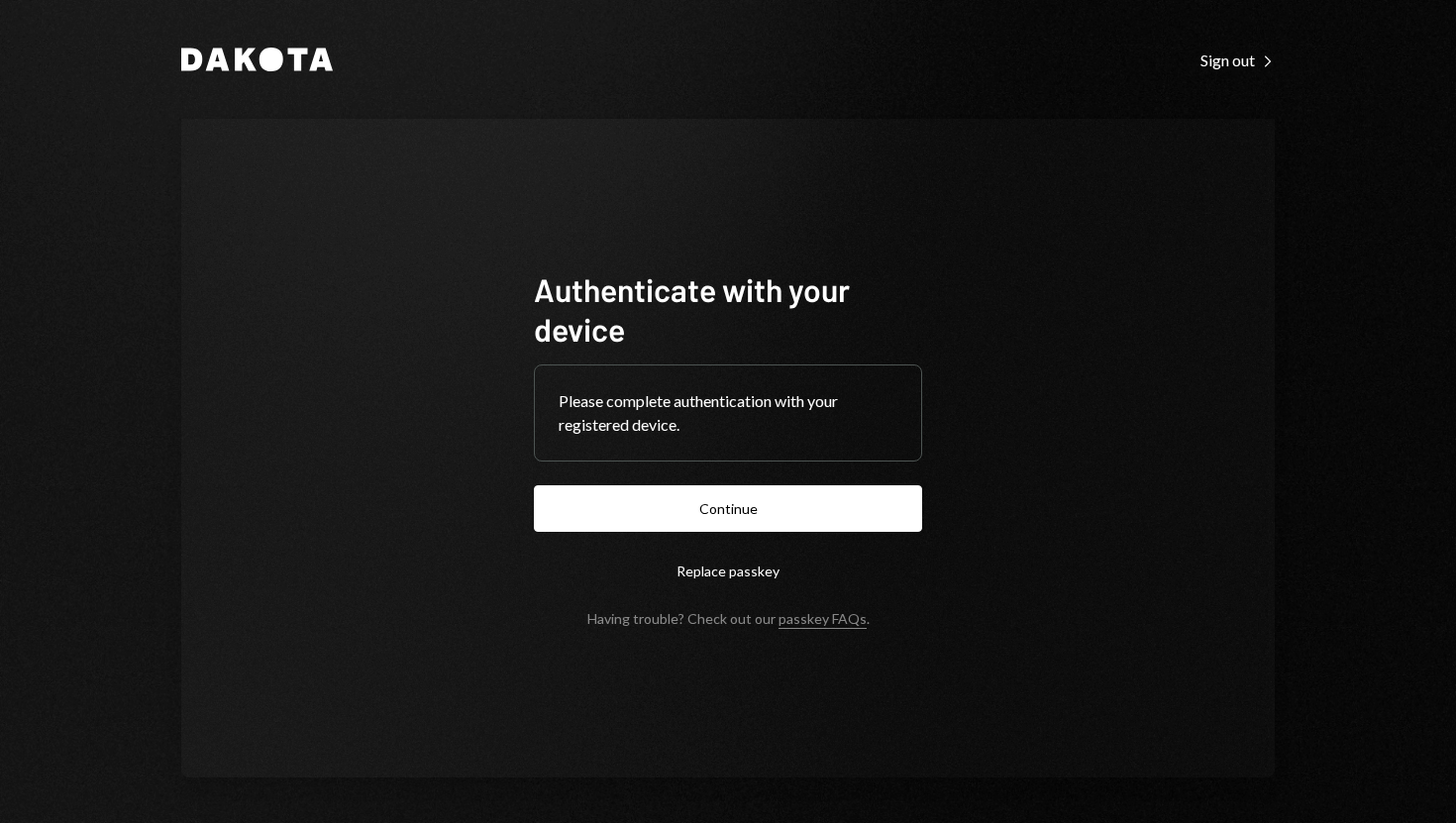 scroll, scrollTop: 0, scrollLeft: 0, axis: both 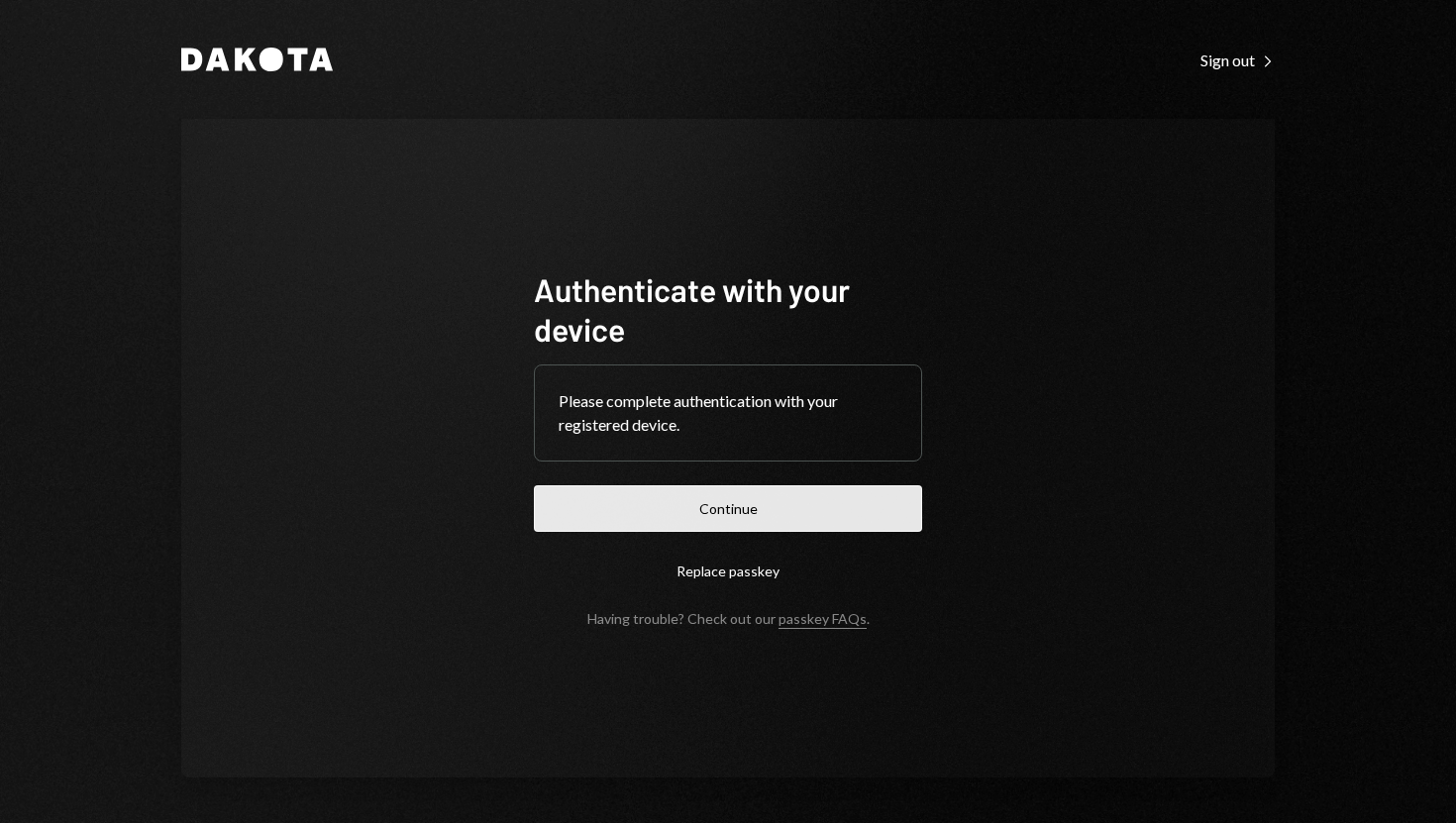 click on "Continue" at bounding box center [728, 508] 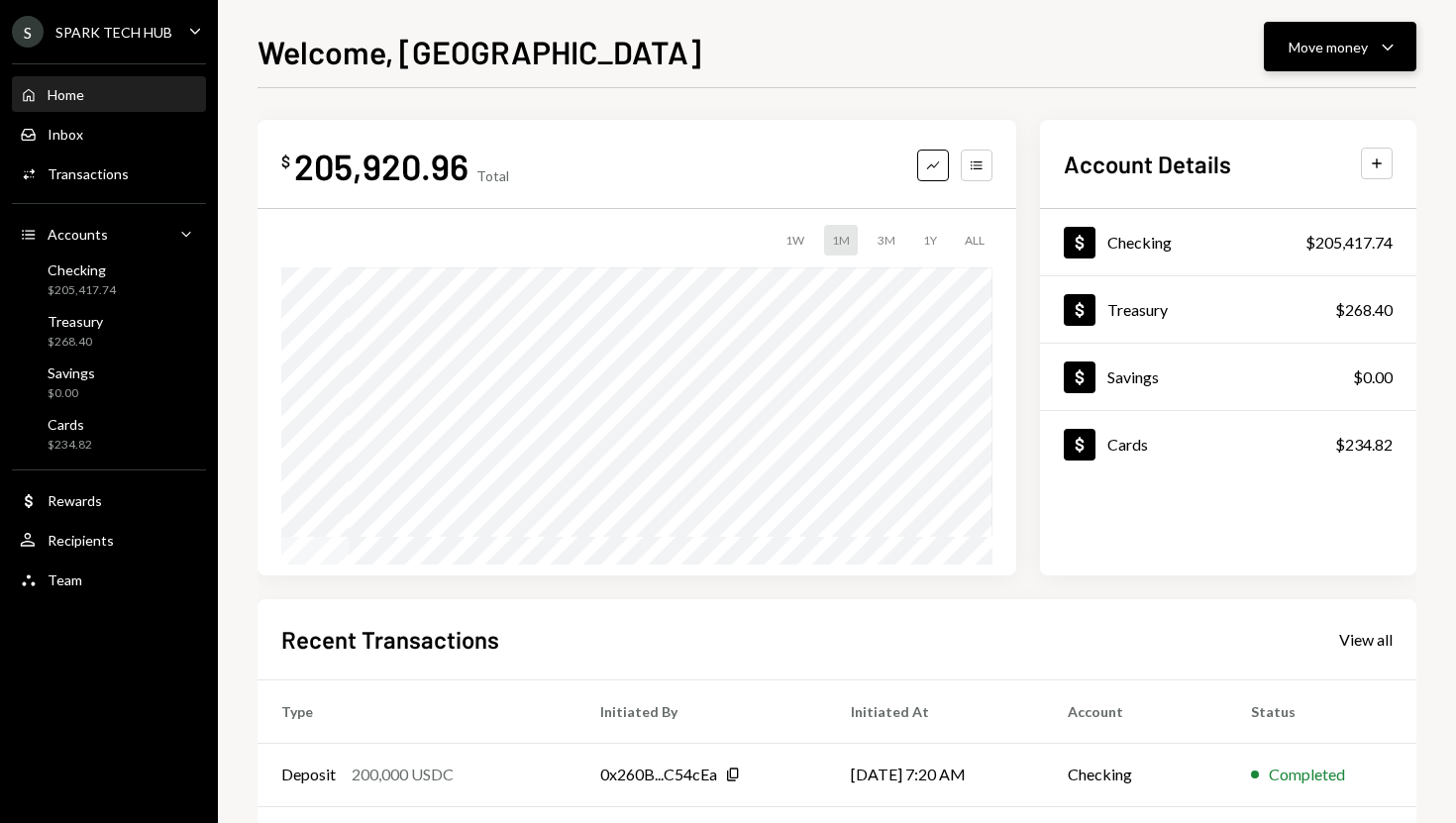 click on "Move money Caret Down" at bounding box center [1340, 47] 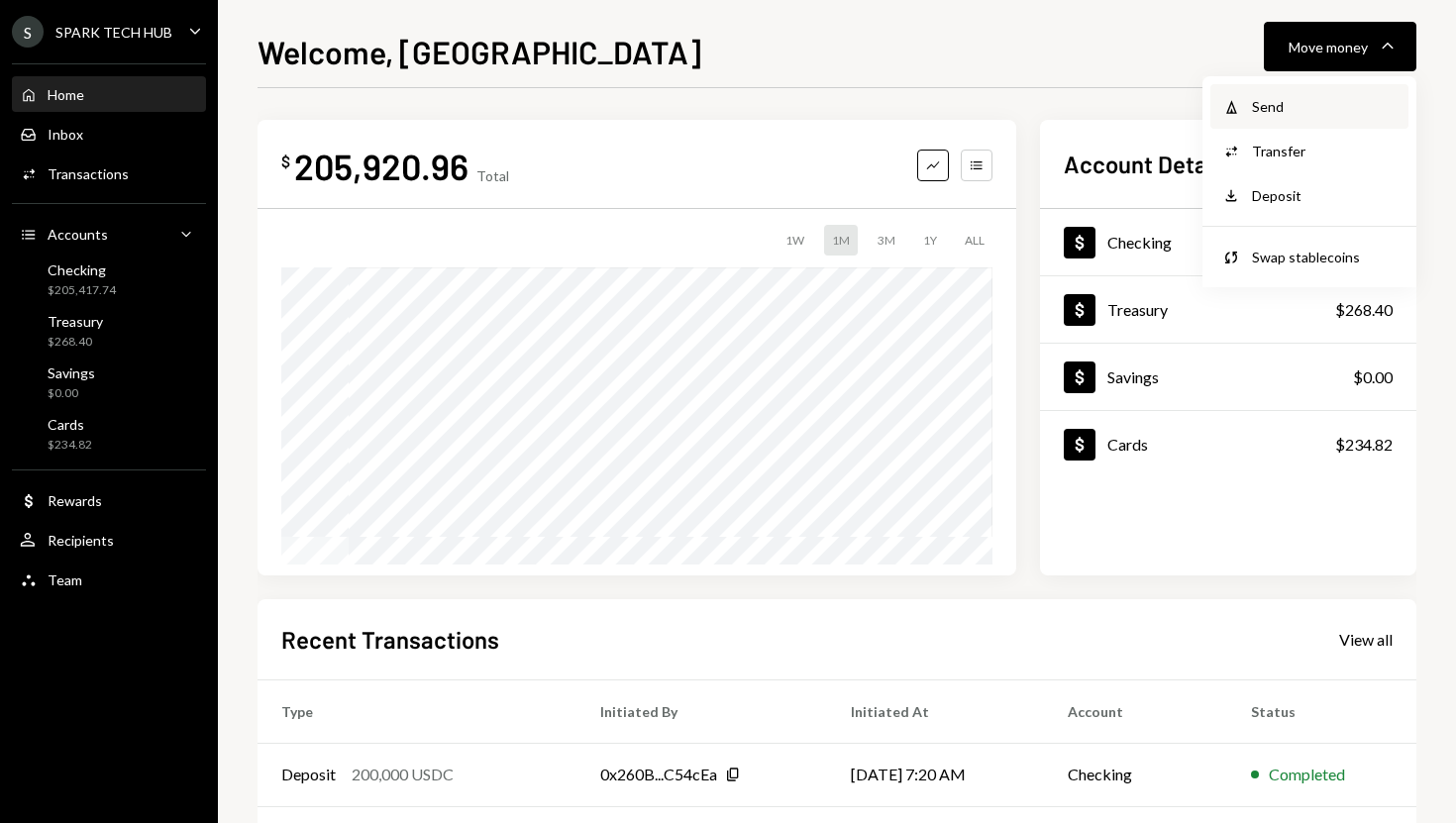 click on "Send" at bounding box center [1324, 106] 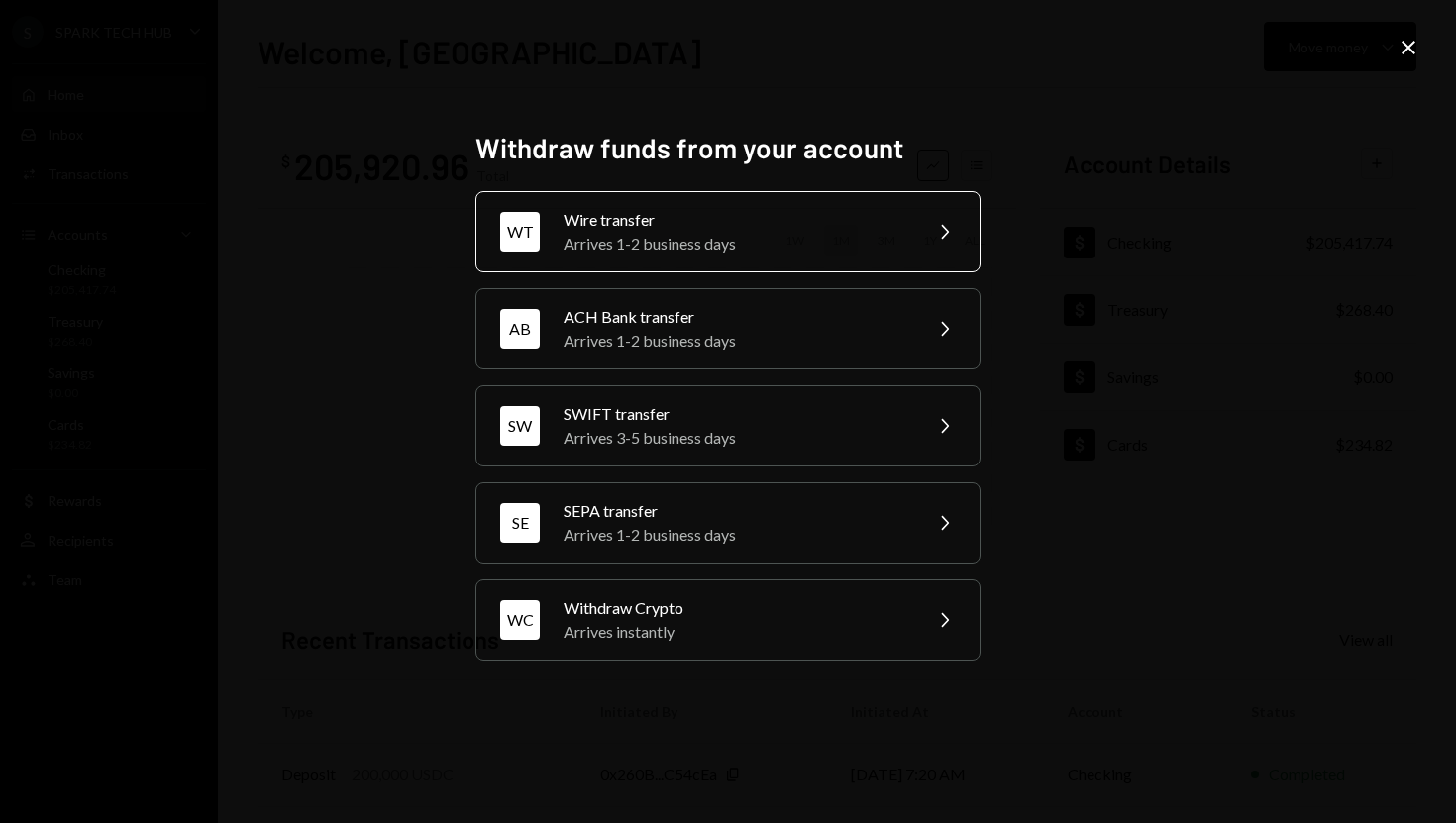 click on "Wire transfer" at bounding box center [736, 220] 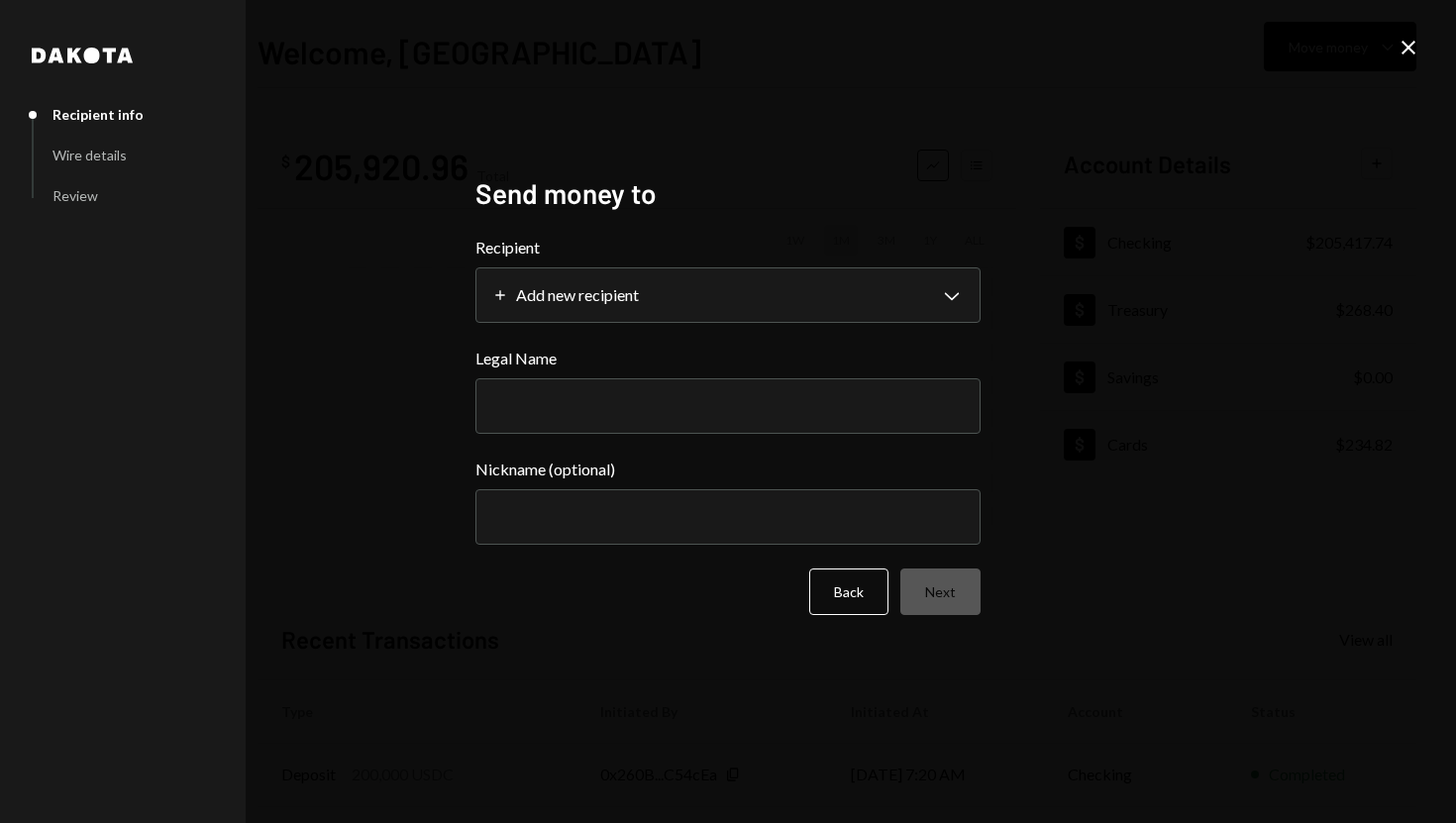 select 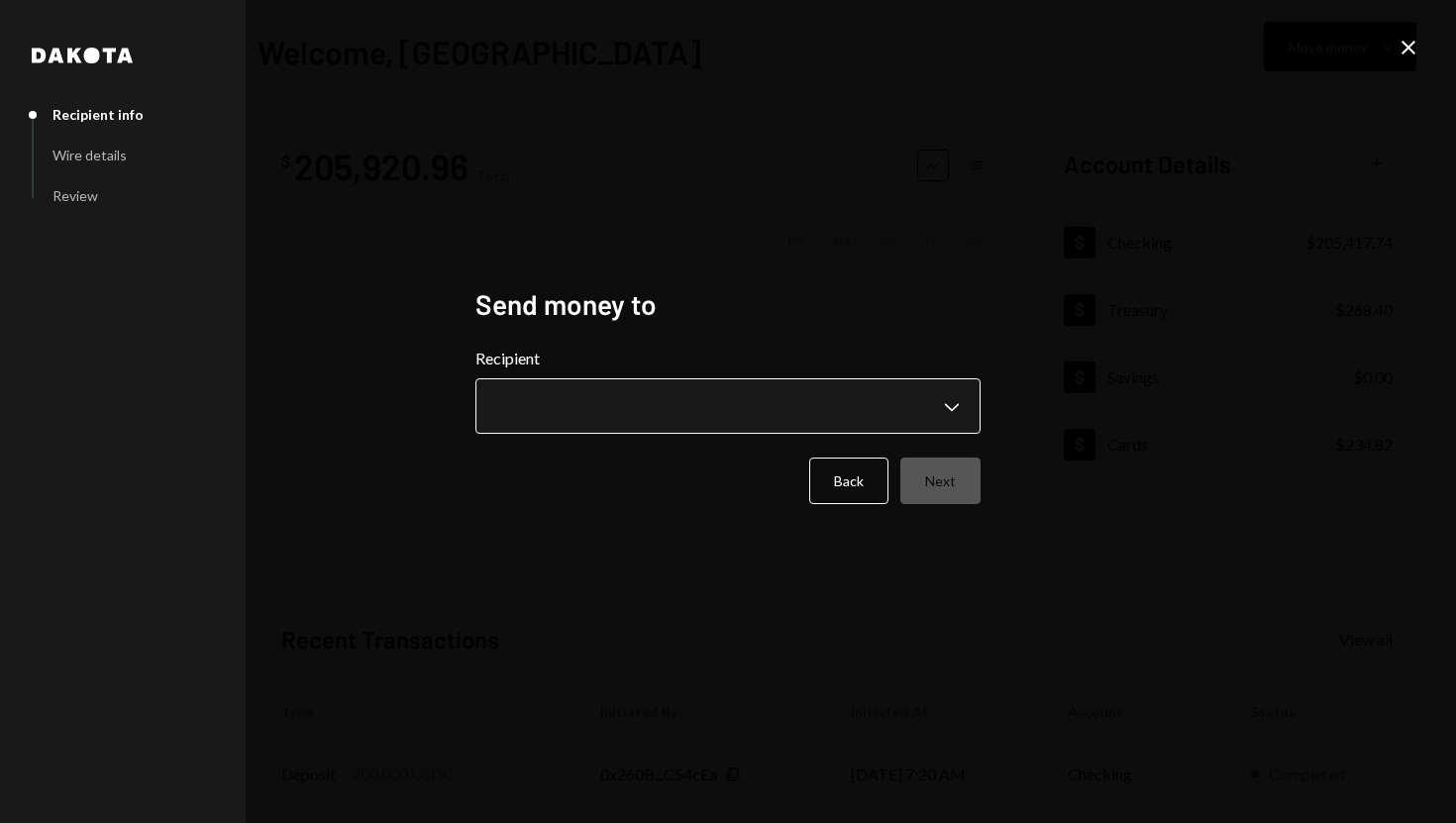 click on "**********" at bounding box center (728, 411) 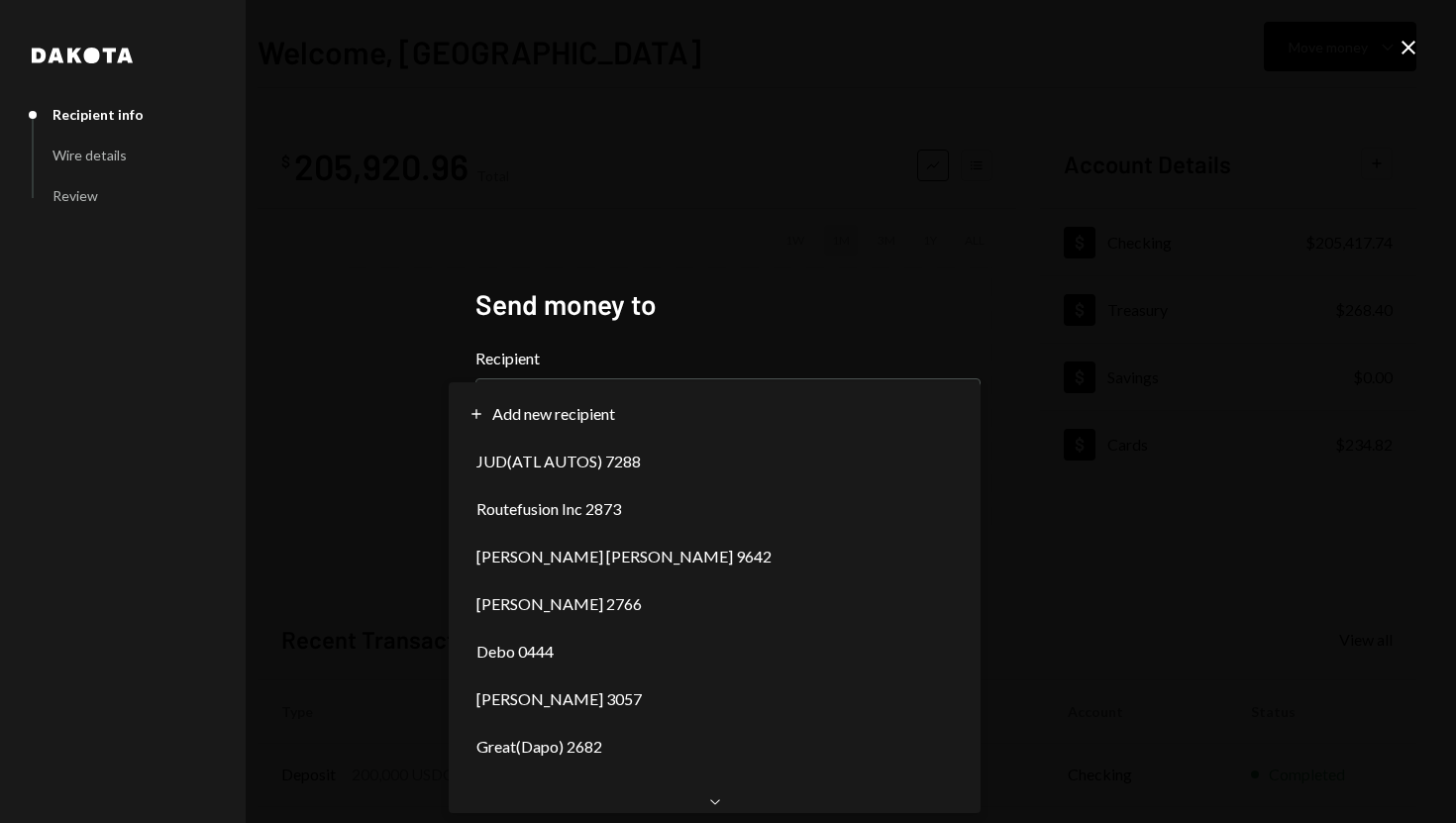 click at bounding box center [728, 411] 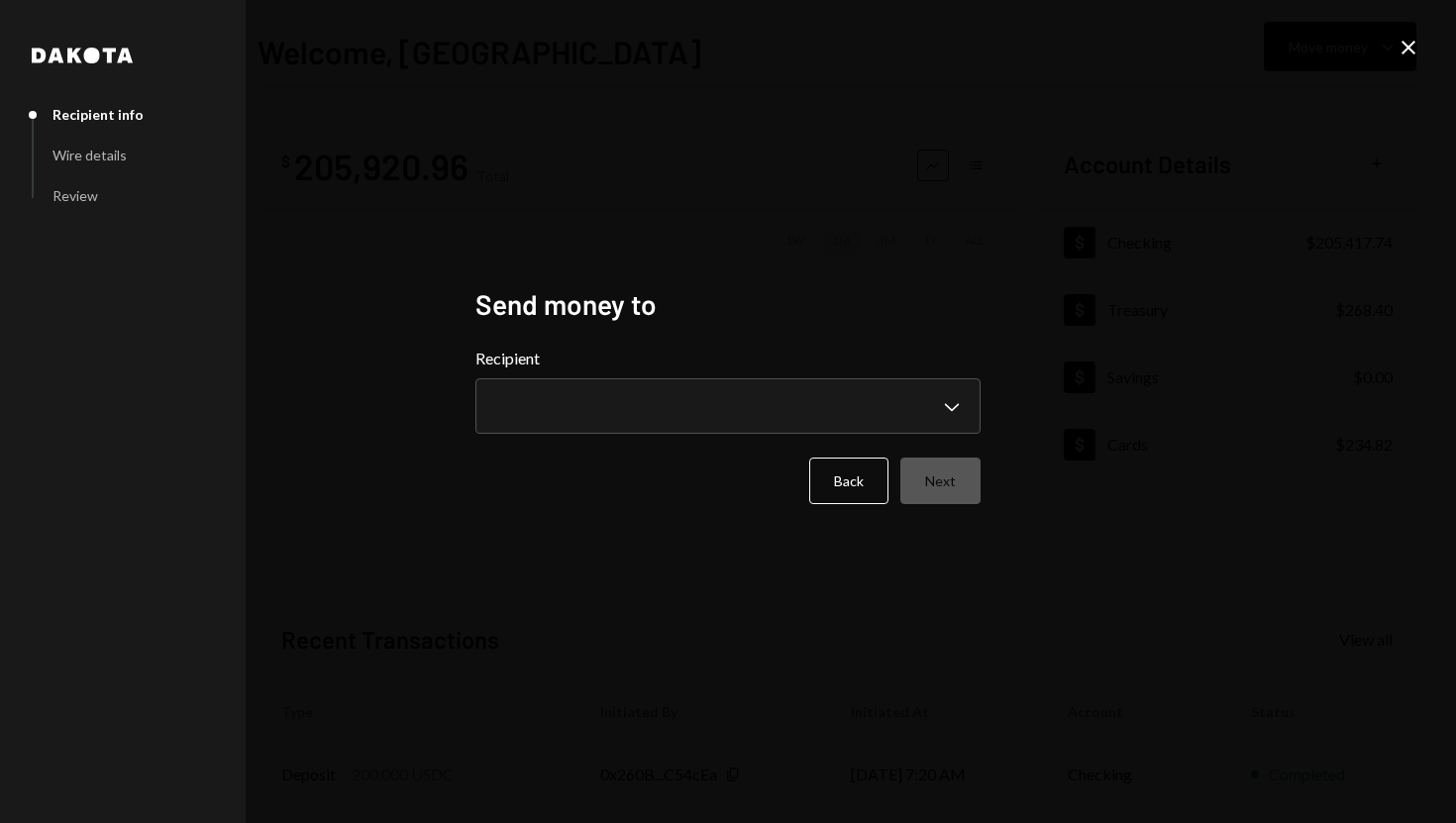 click on "Close" 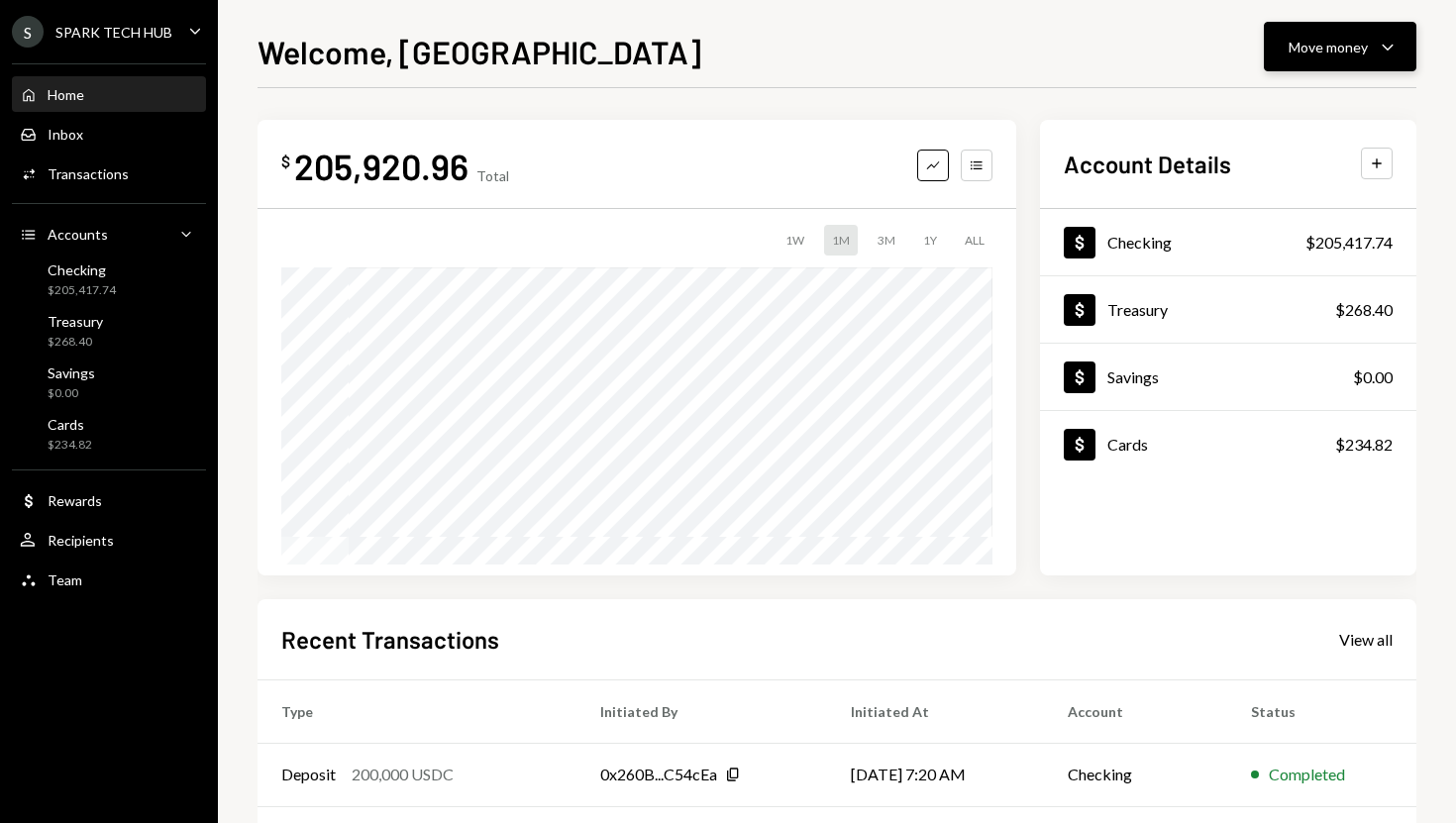 click on "Move money Caret Down" at bounding box center [1340, 47] 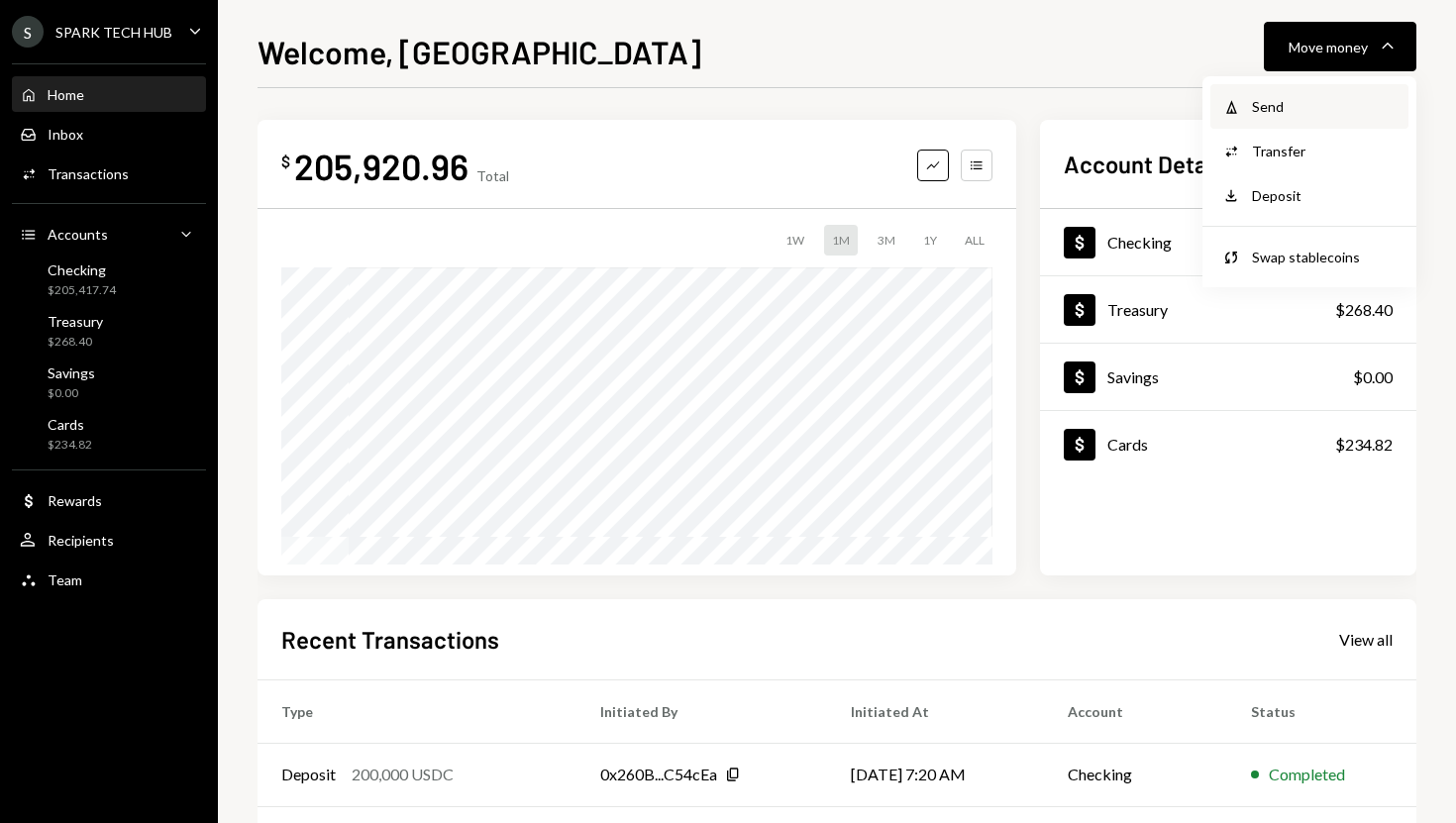 click on "Send" at bounding box center (1324, 106) 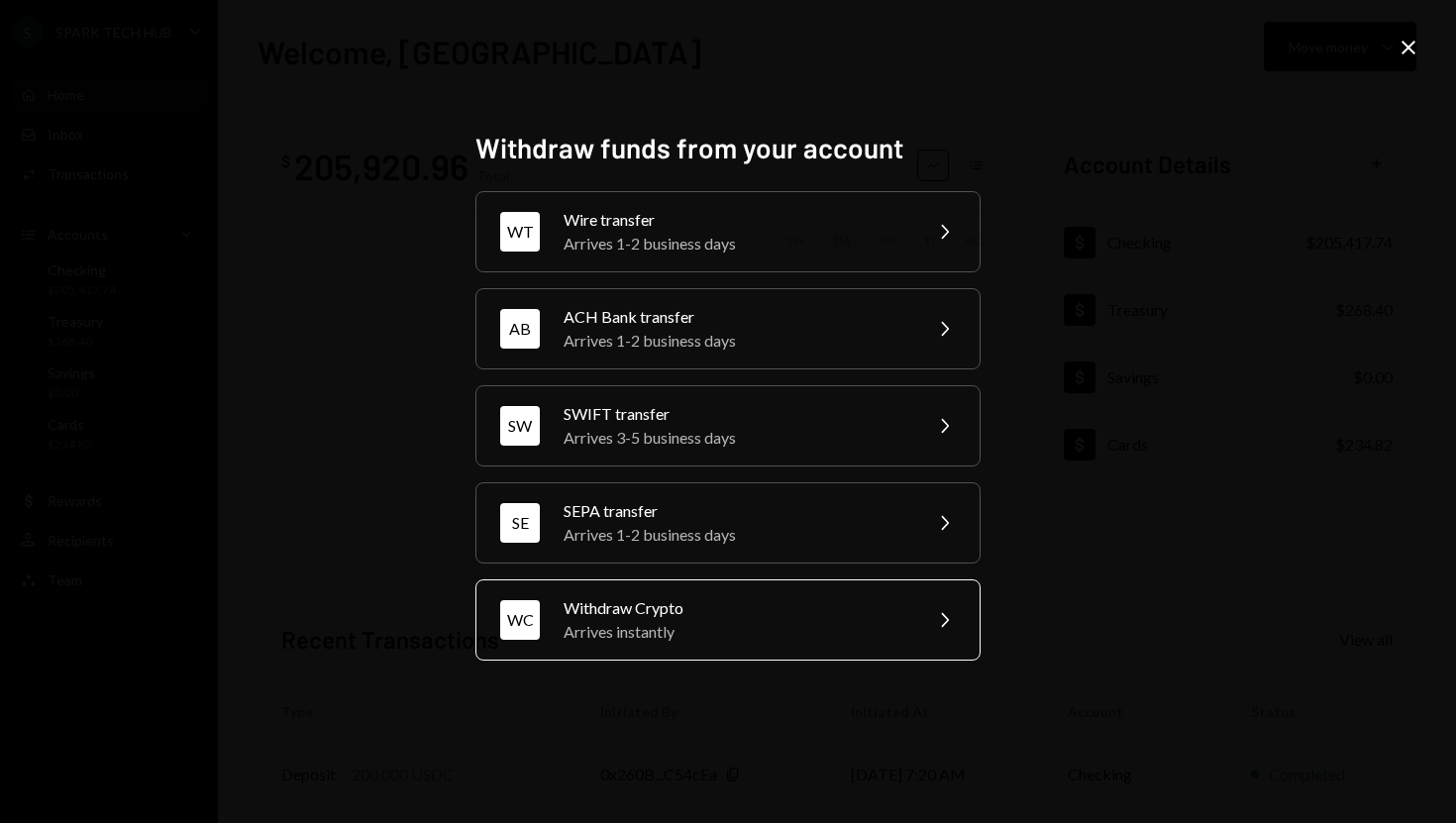 click on "Arrives instantly" at bounding box center [736, 632] 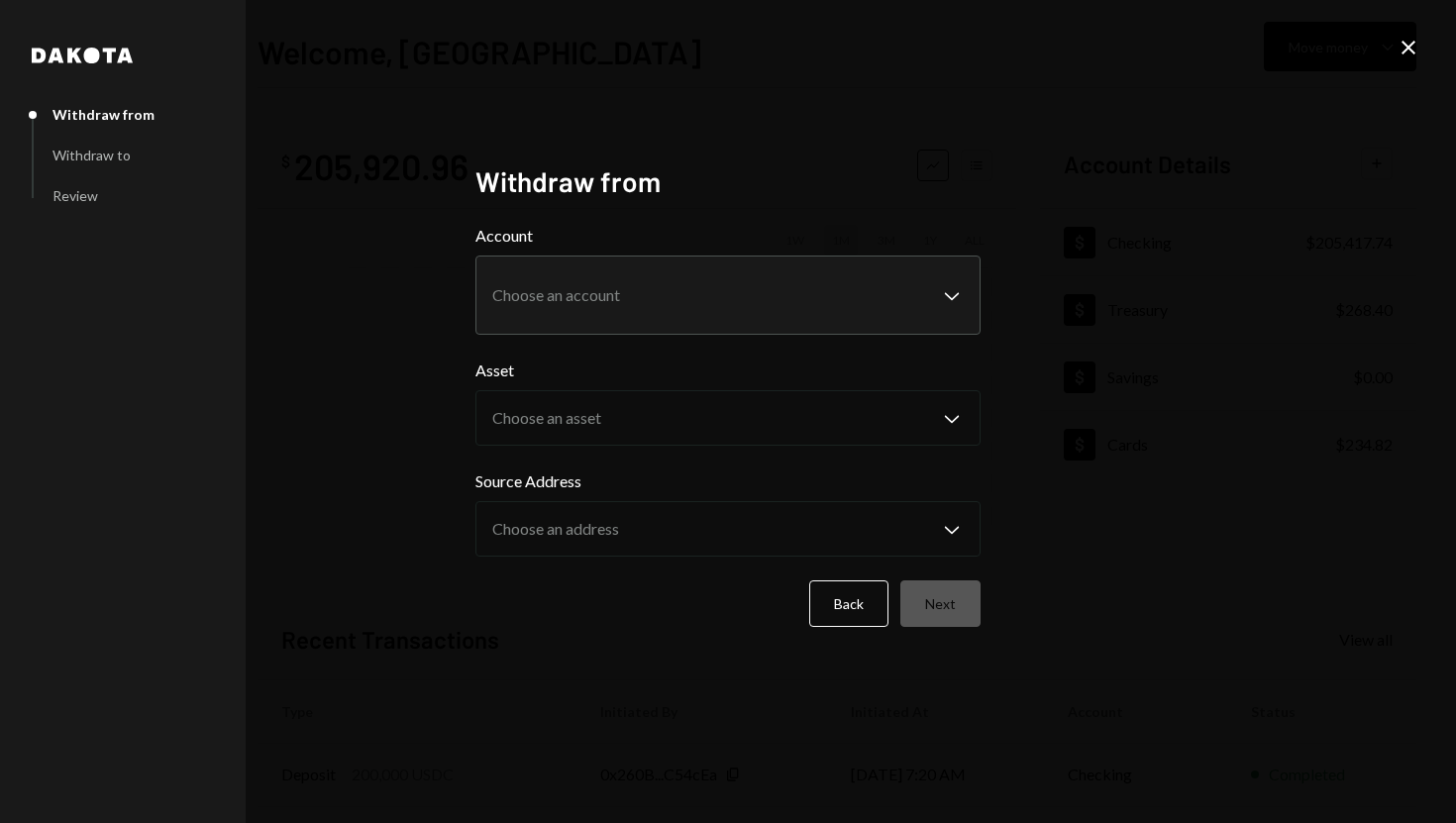 click on "**********" at bounding box center [728, 411] 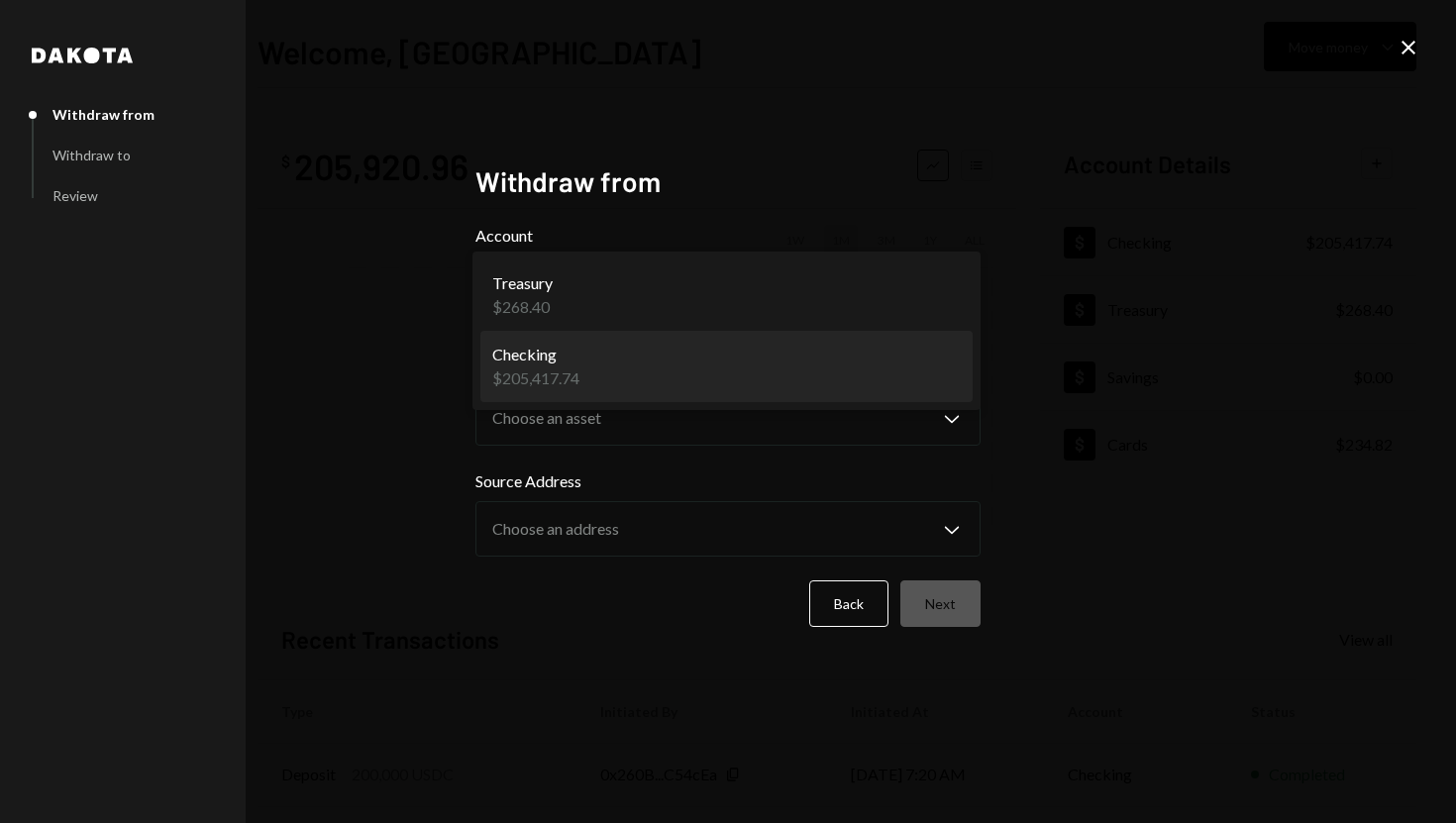 select on "**********" 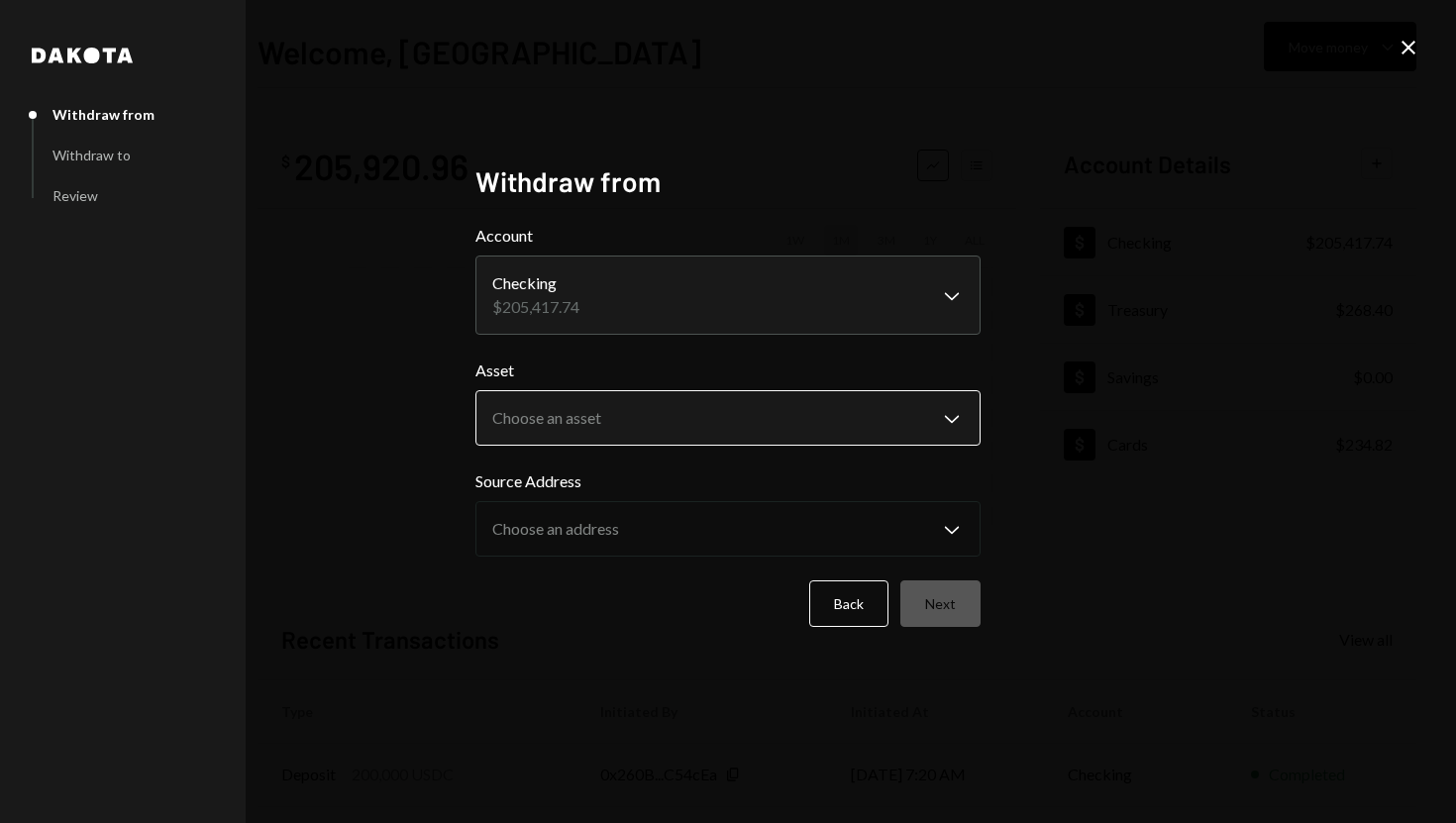 click on "**********" at bounding box center [728, 411] 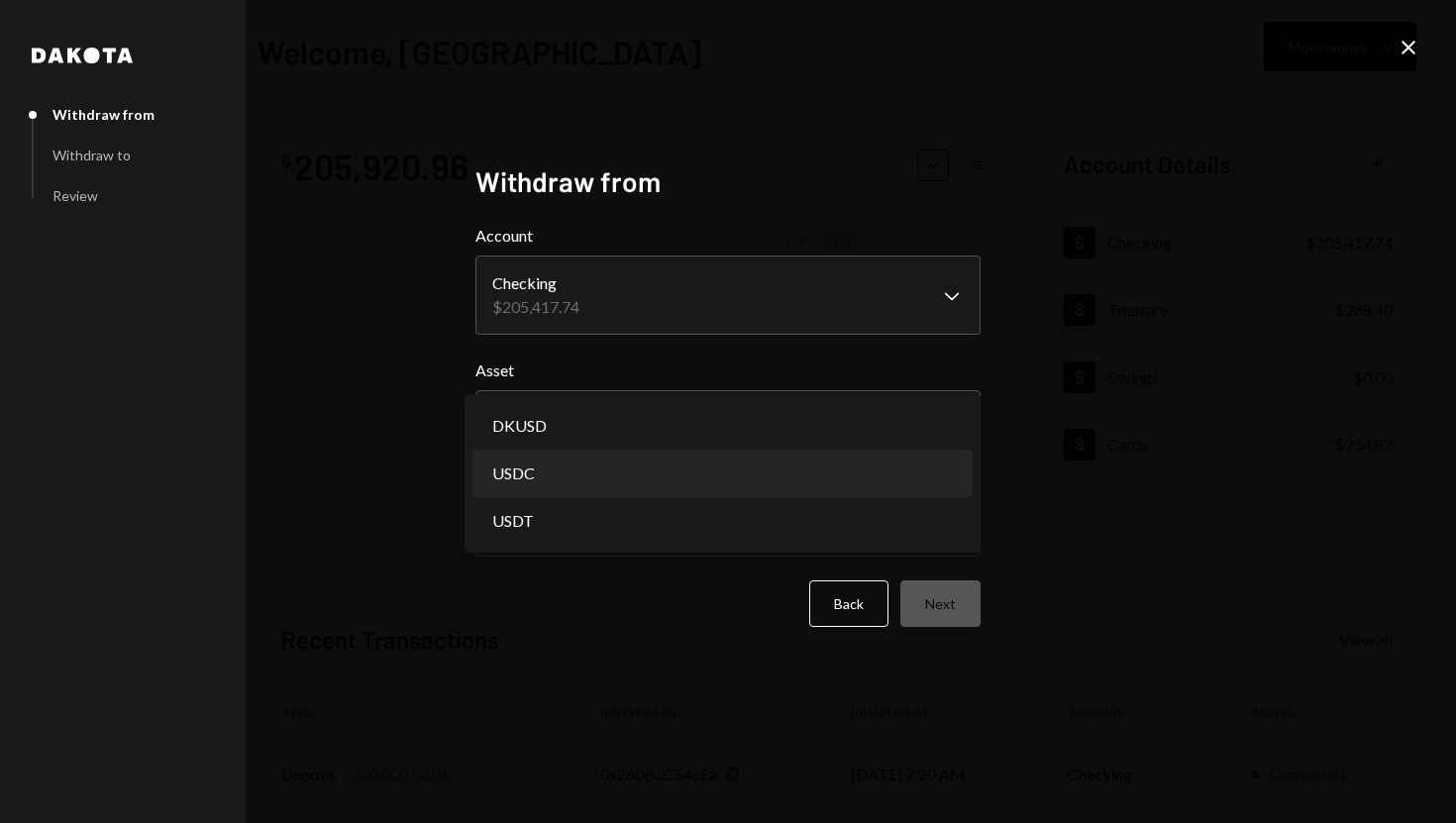 select on "****" 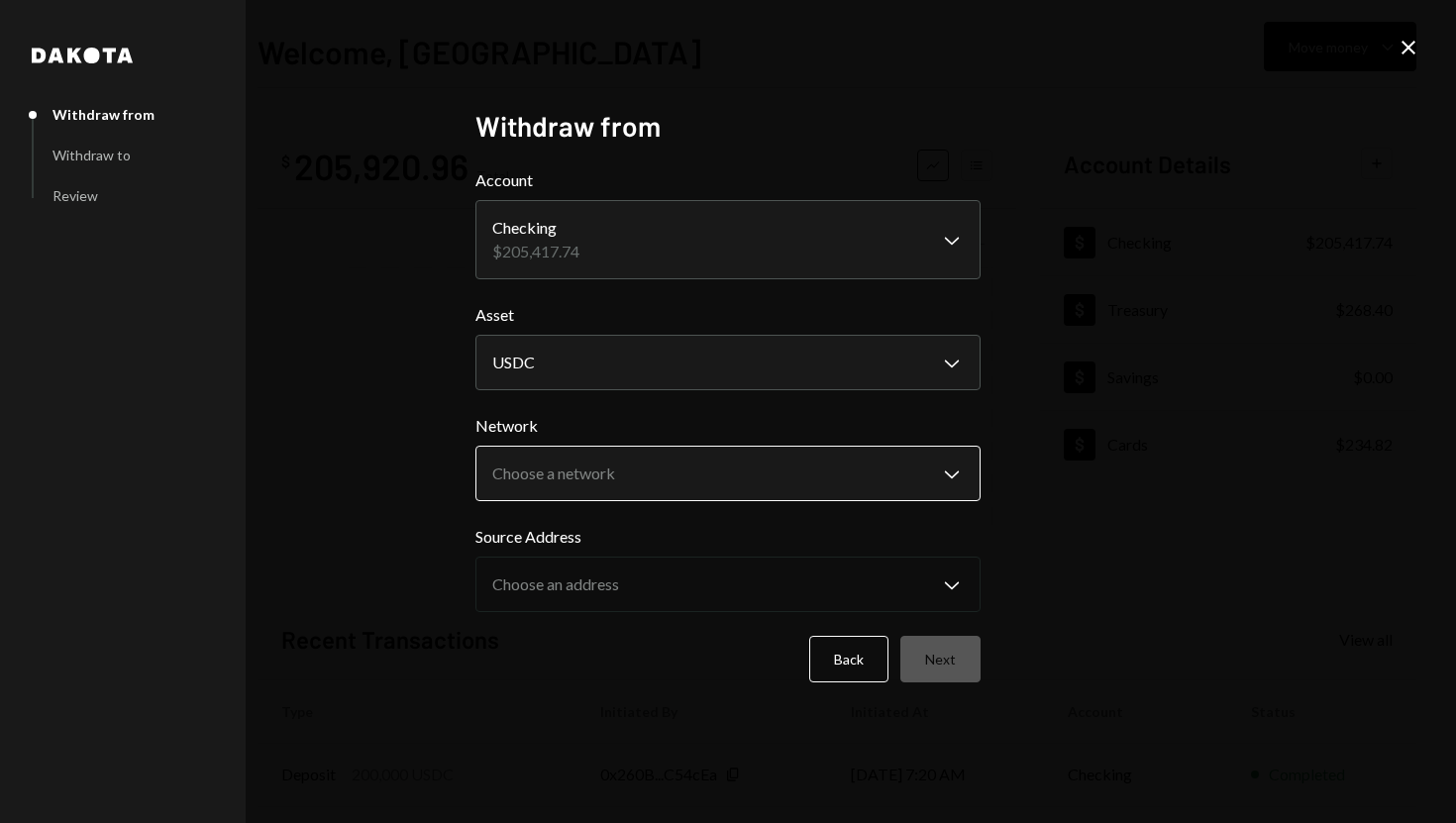 click on "**********" at bounding box center (728, 411) 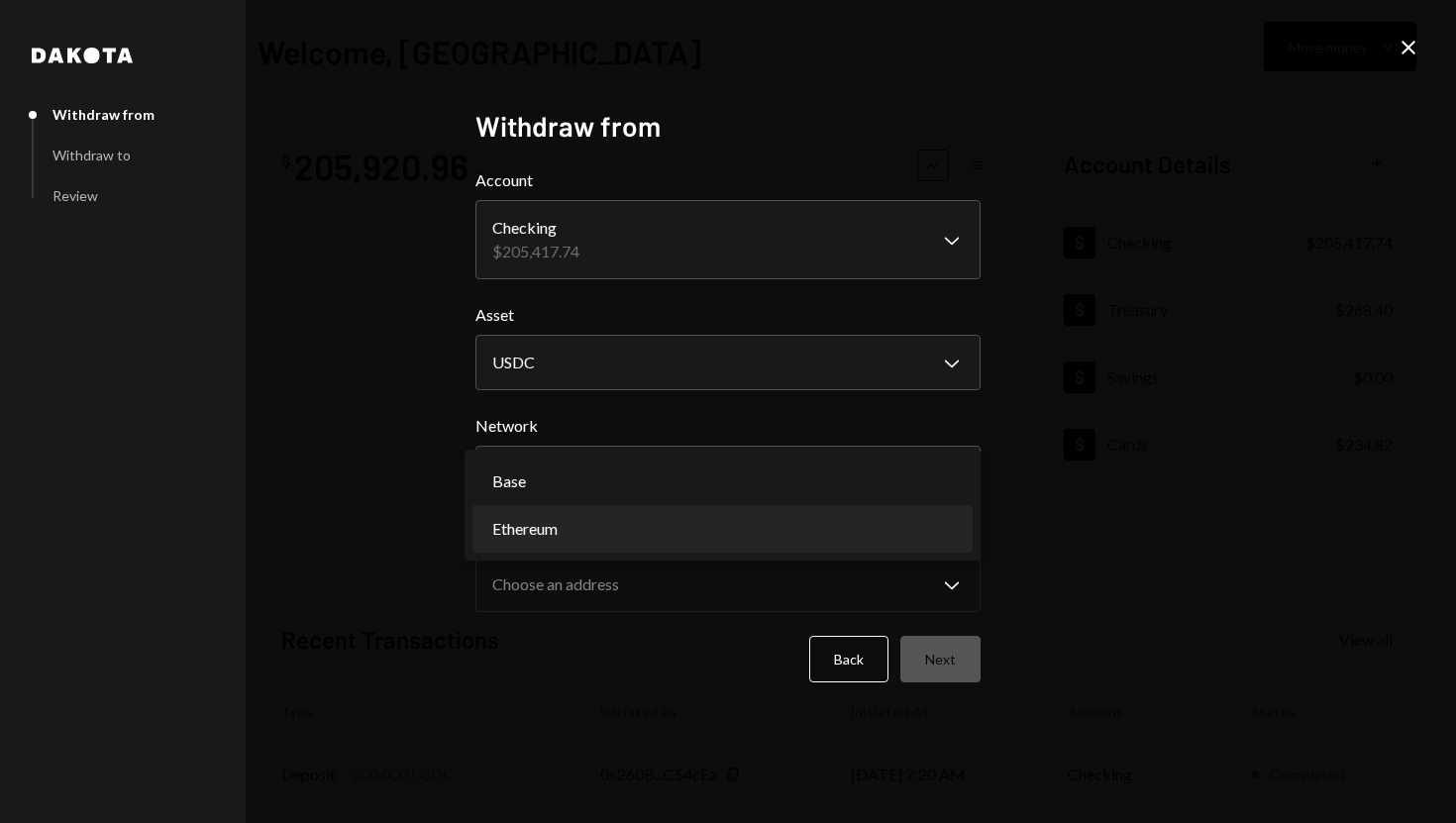 select on "**********" 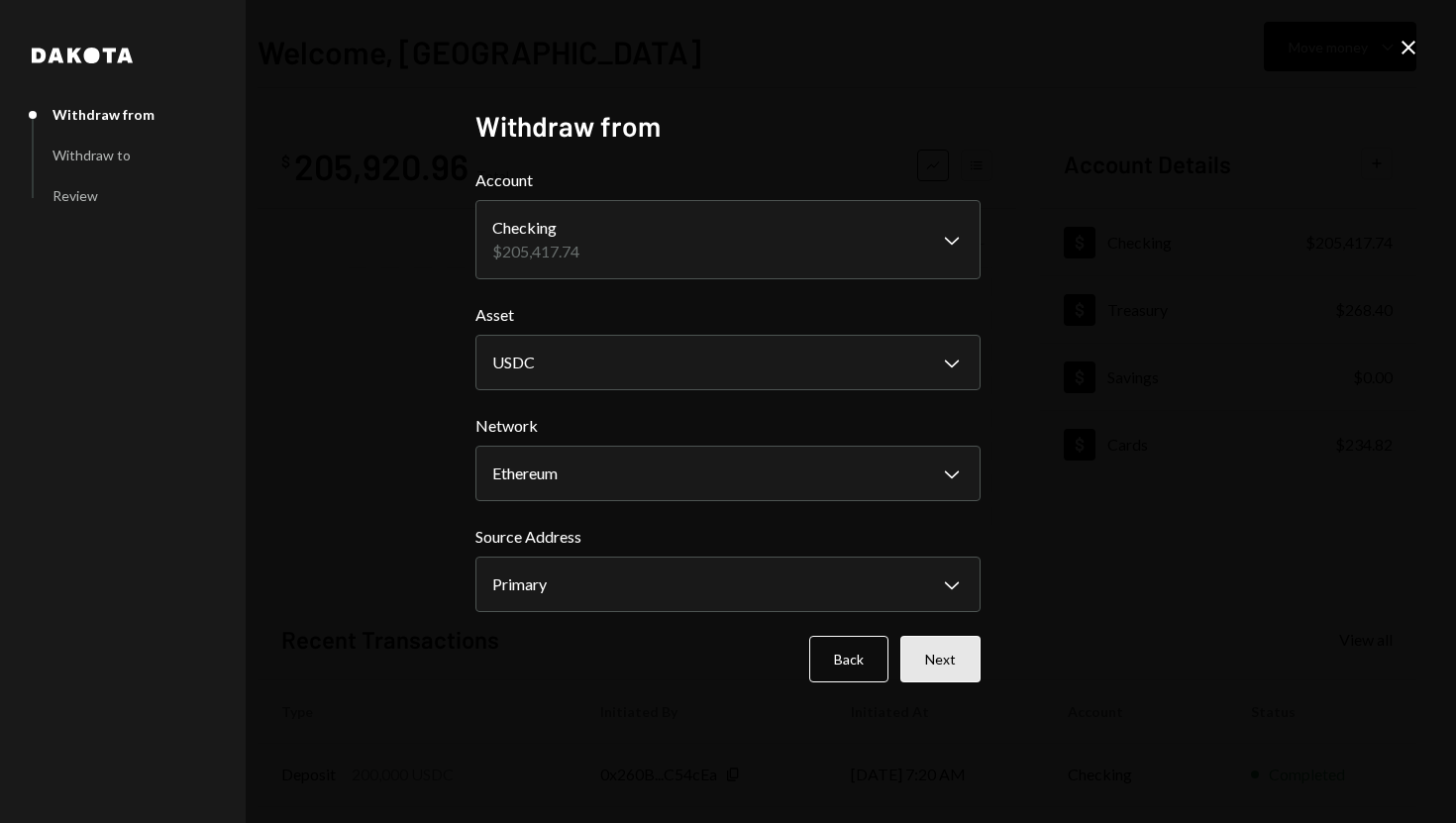 click on "Next" at bounding box center [940, 659] 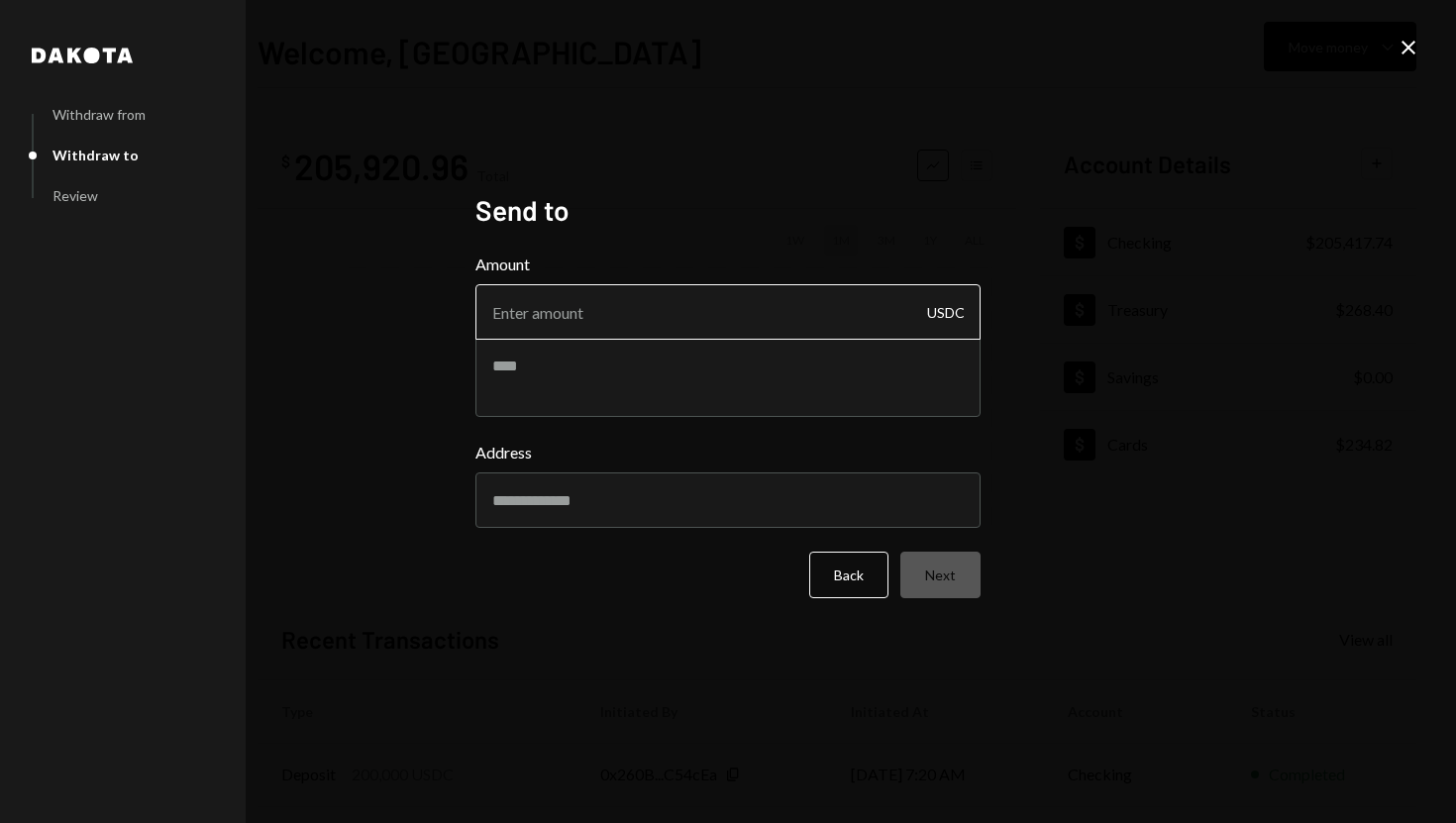 click on "Amount" at bounding box center (728, 312) 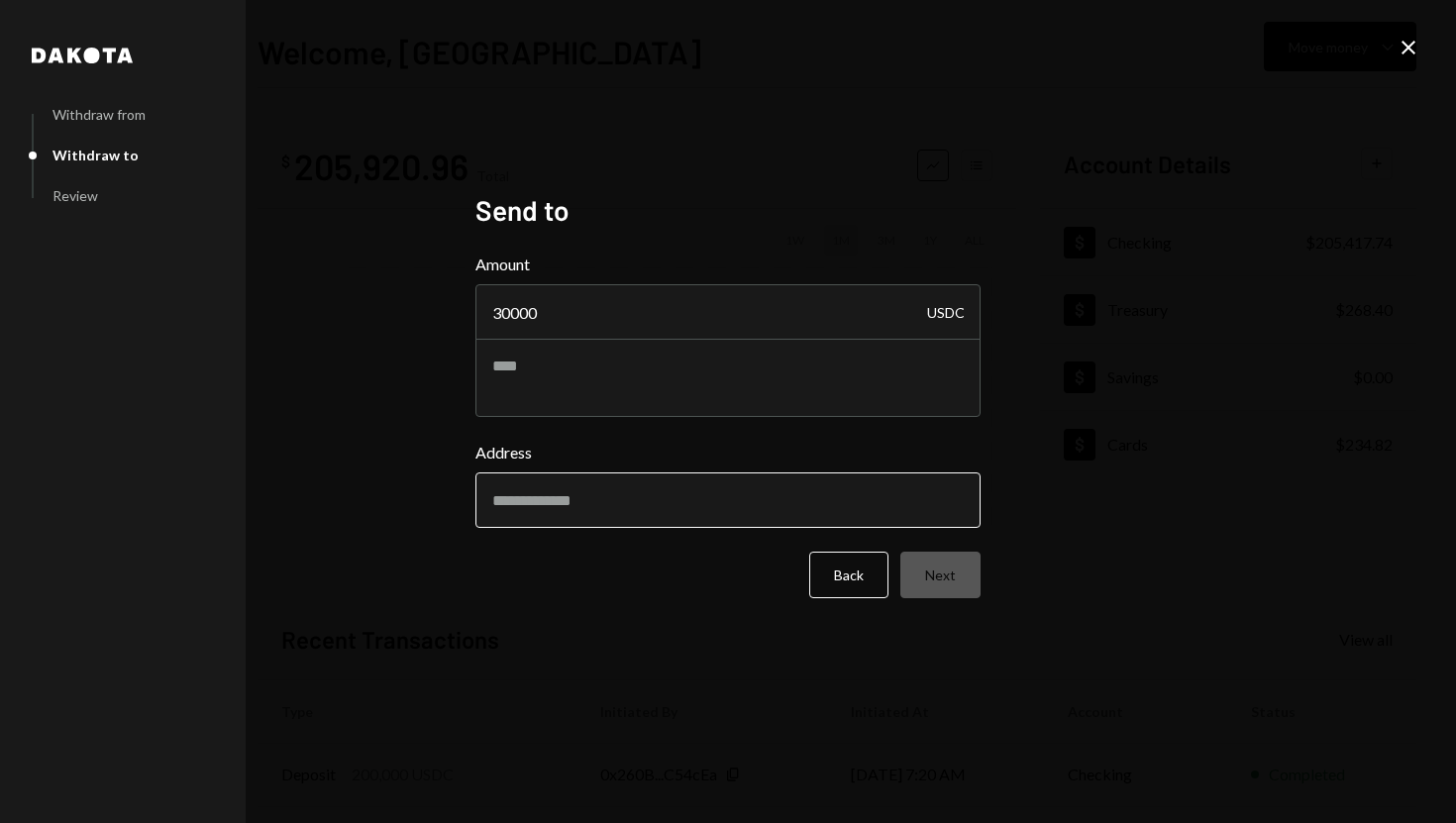 type on "30000" 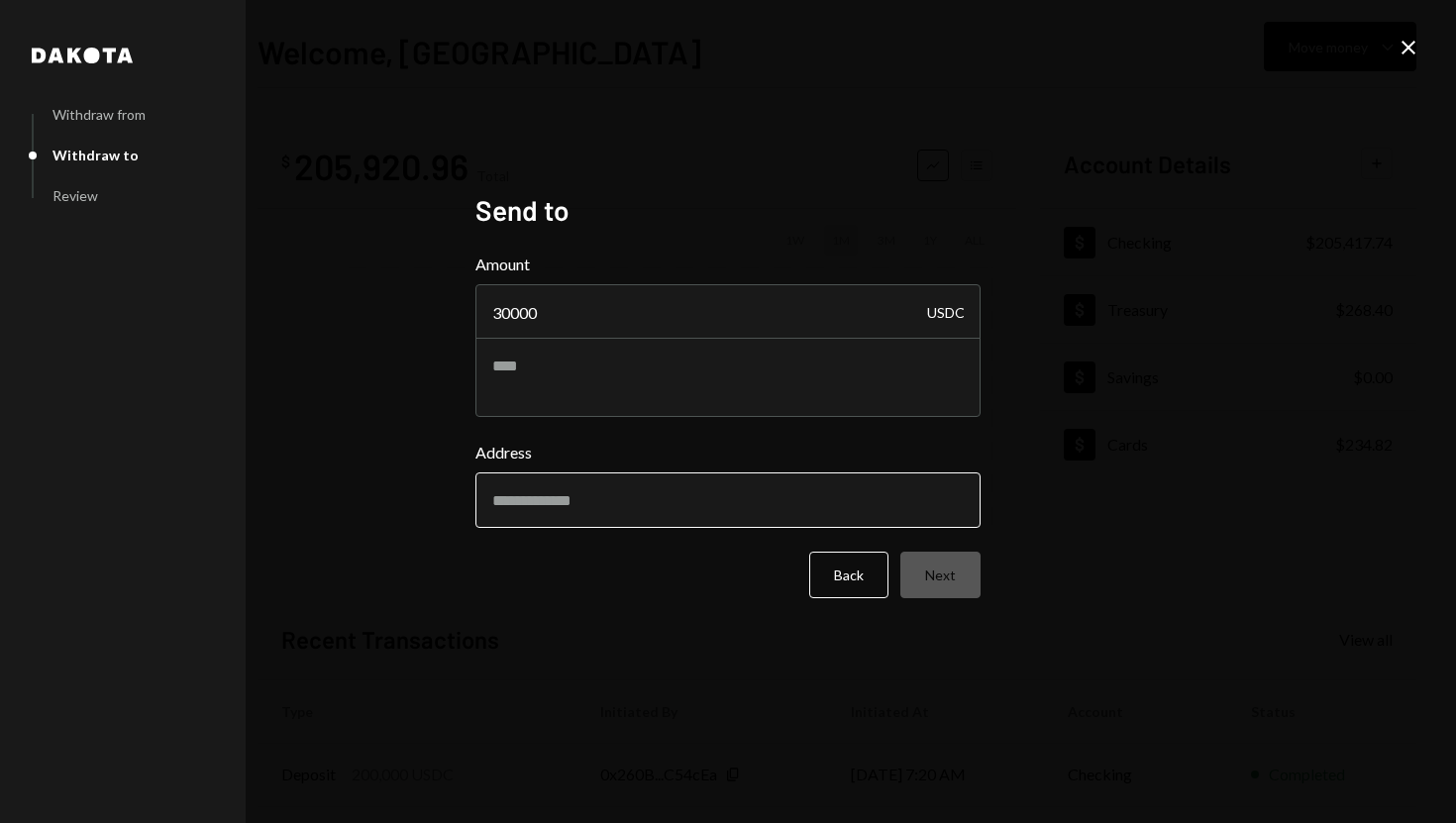 click on "Address" at bounding box center (728, 500) 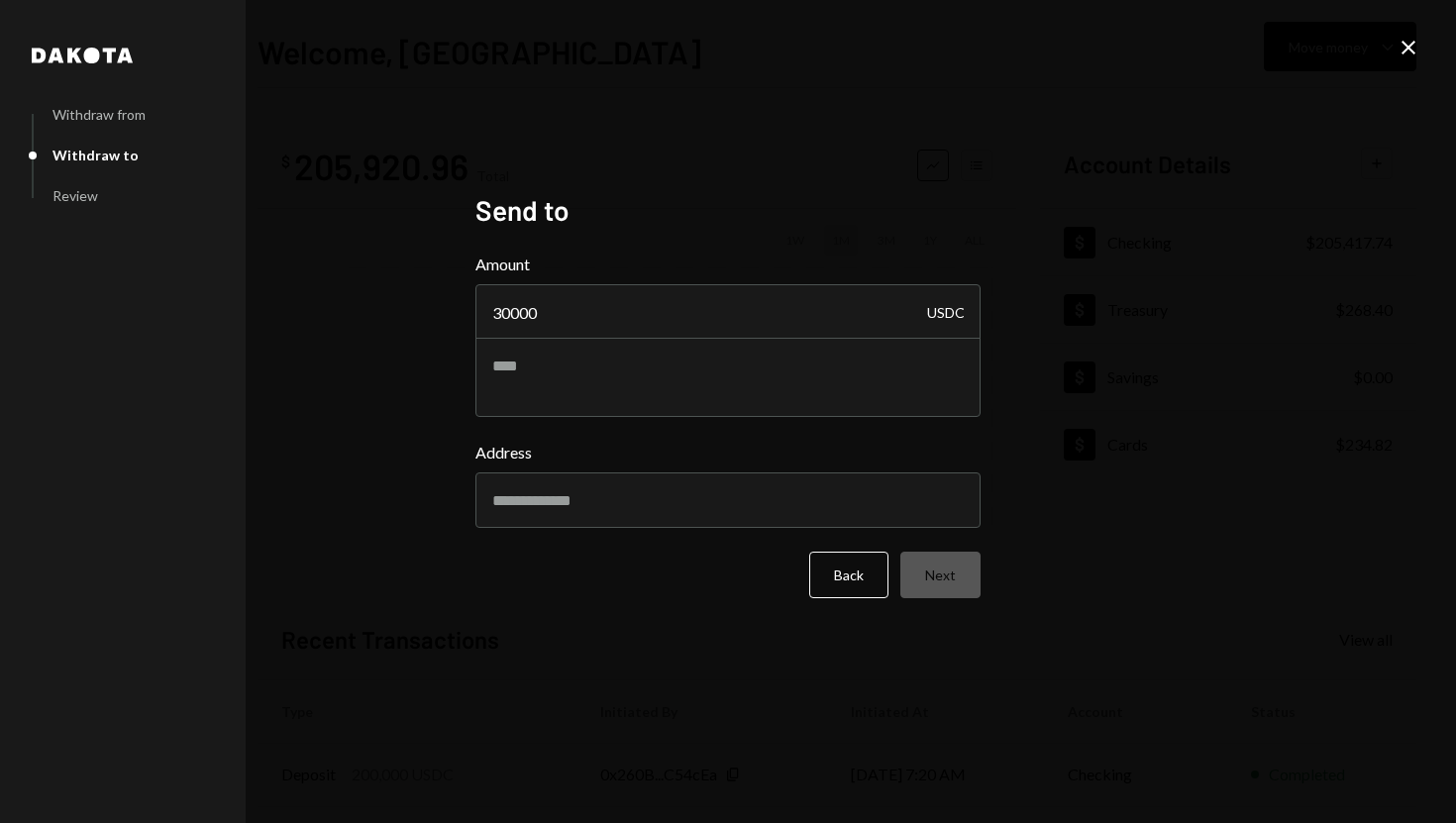 type on "**********" 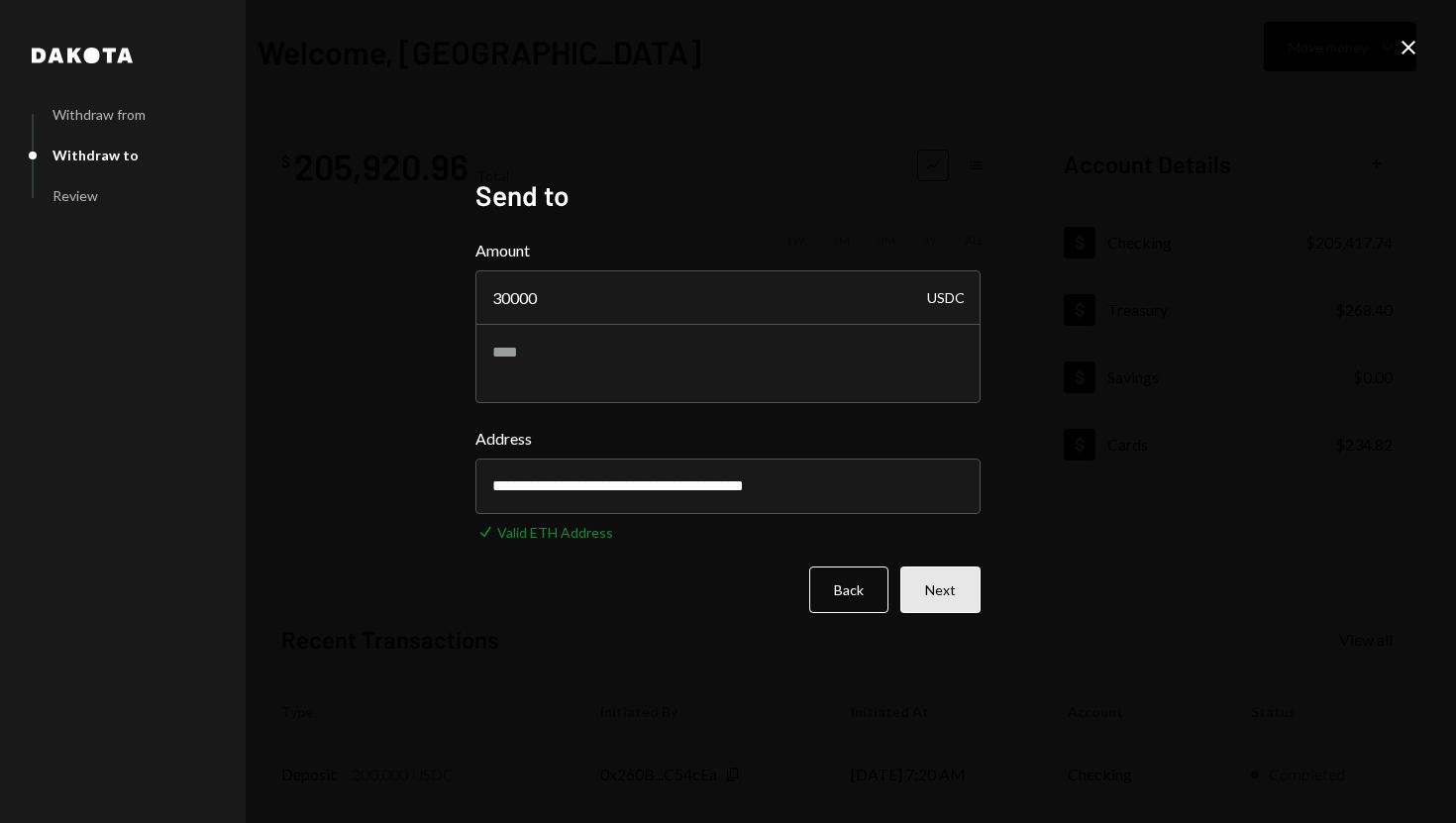 click on "Next" at bounding box center [940, 589] 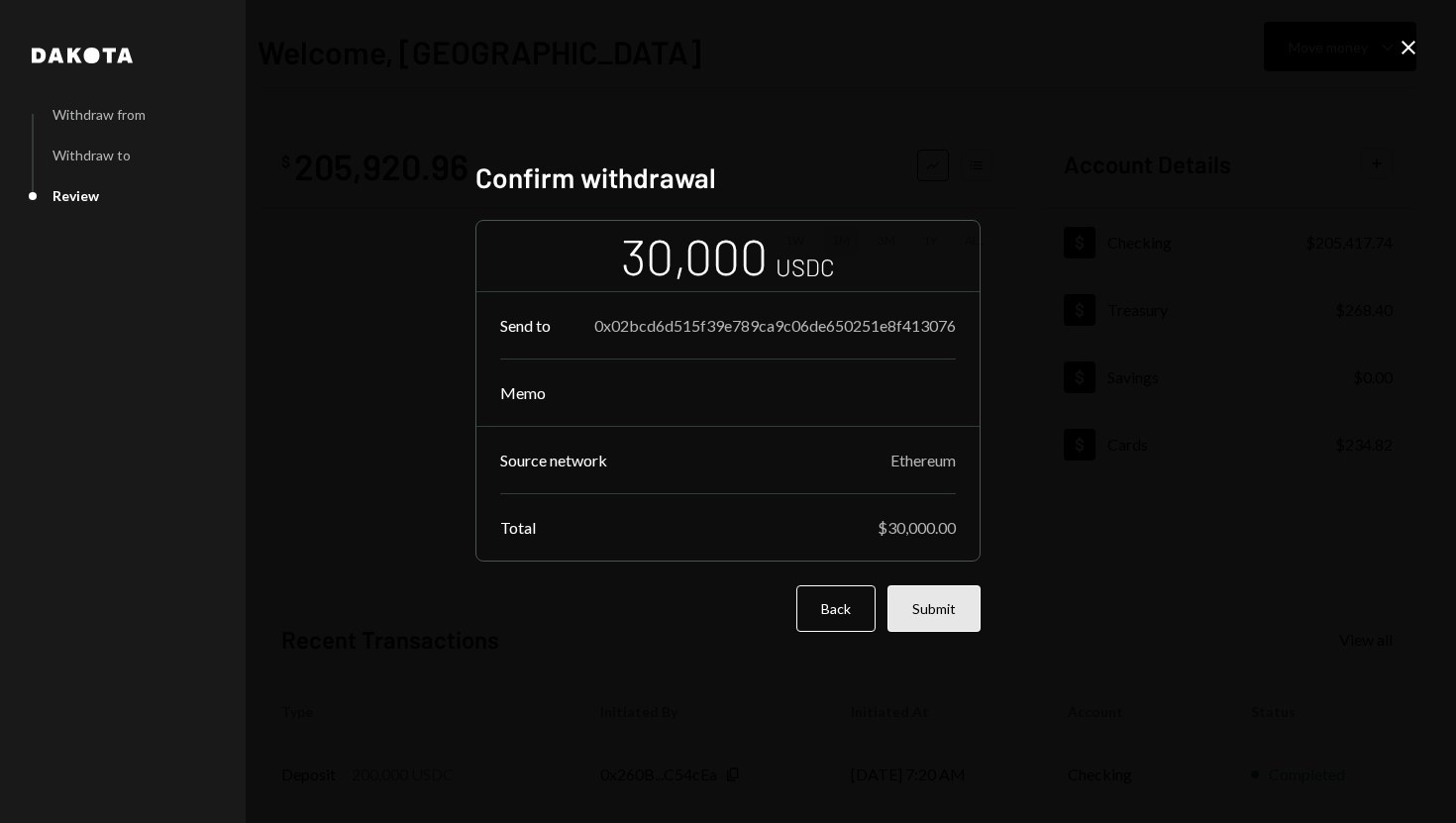 click on "Submit" at bounding box center [934, 608] 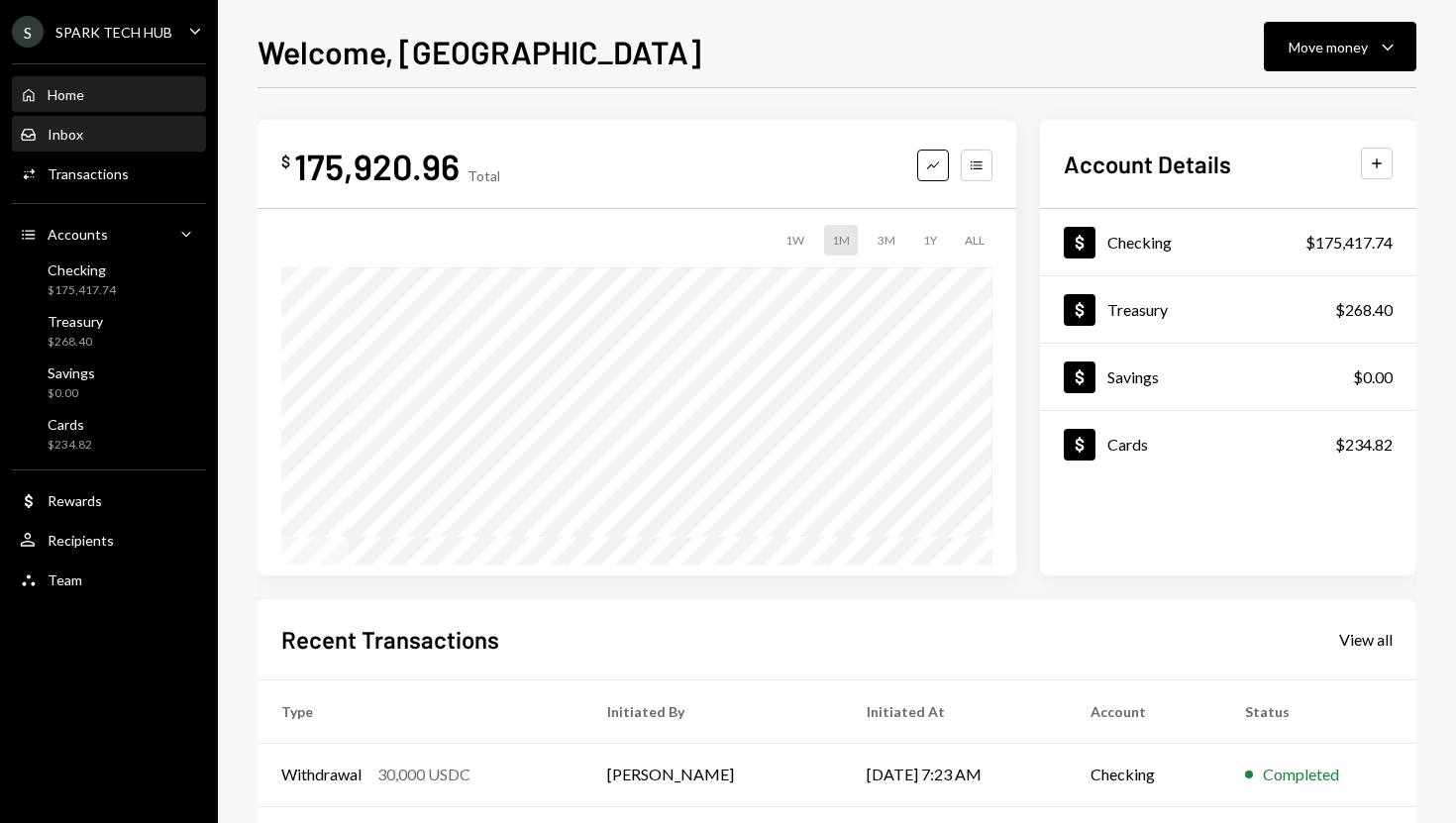 click on "Inbox Inbox" at bounding box center [109, 135] 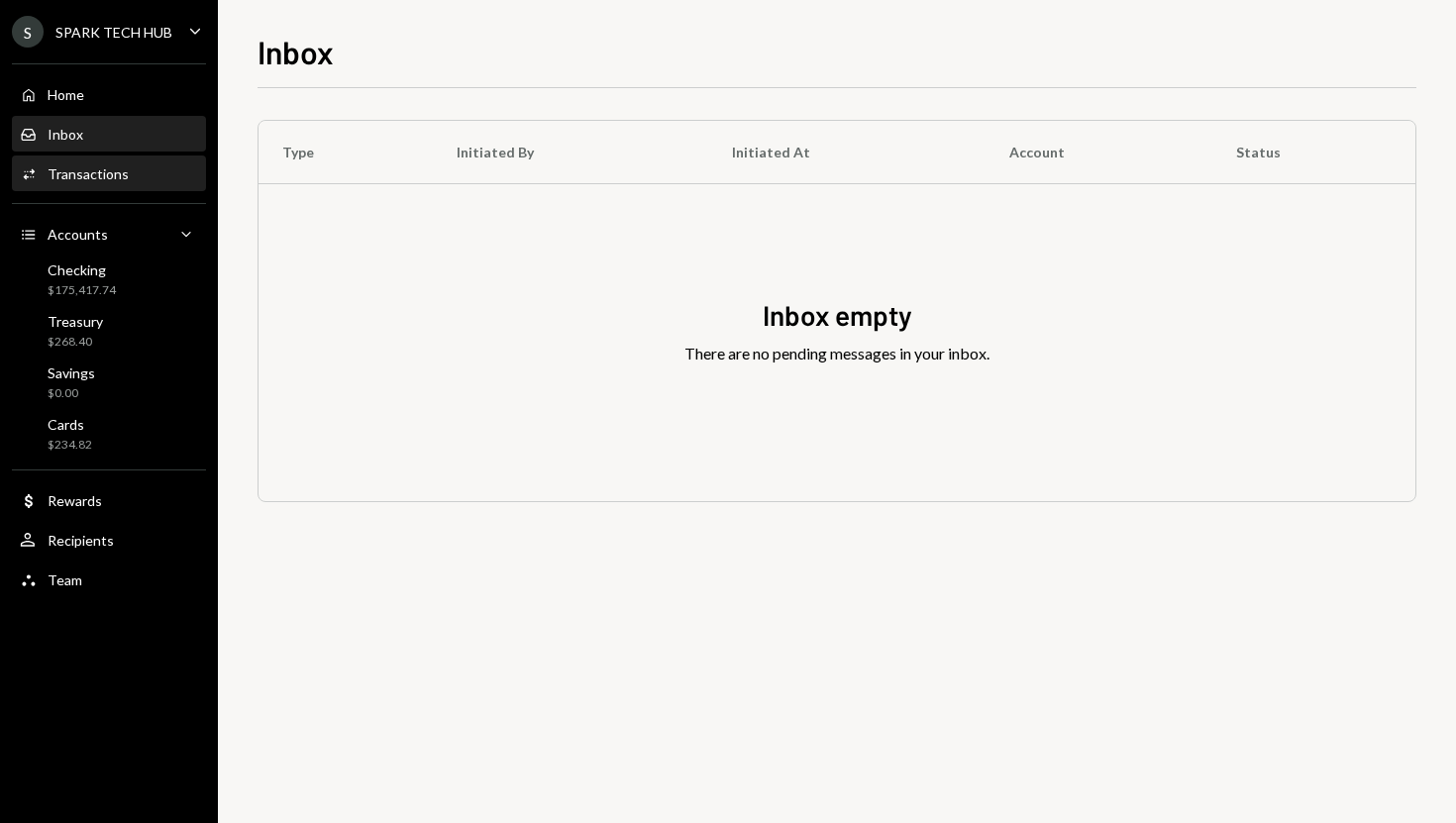 click on "Transactions" at bounding box center (88, 173) 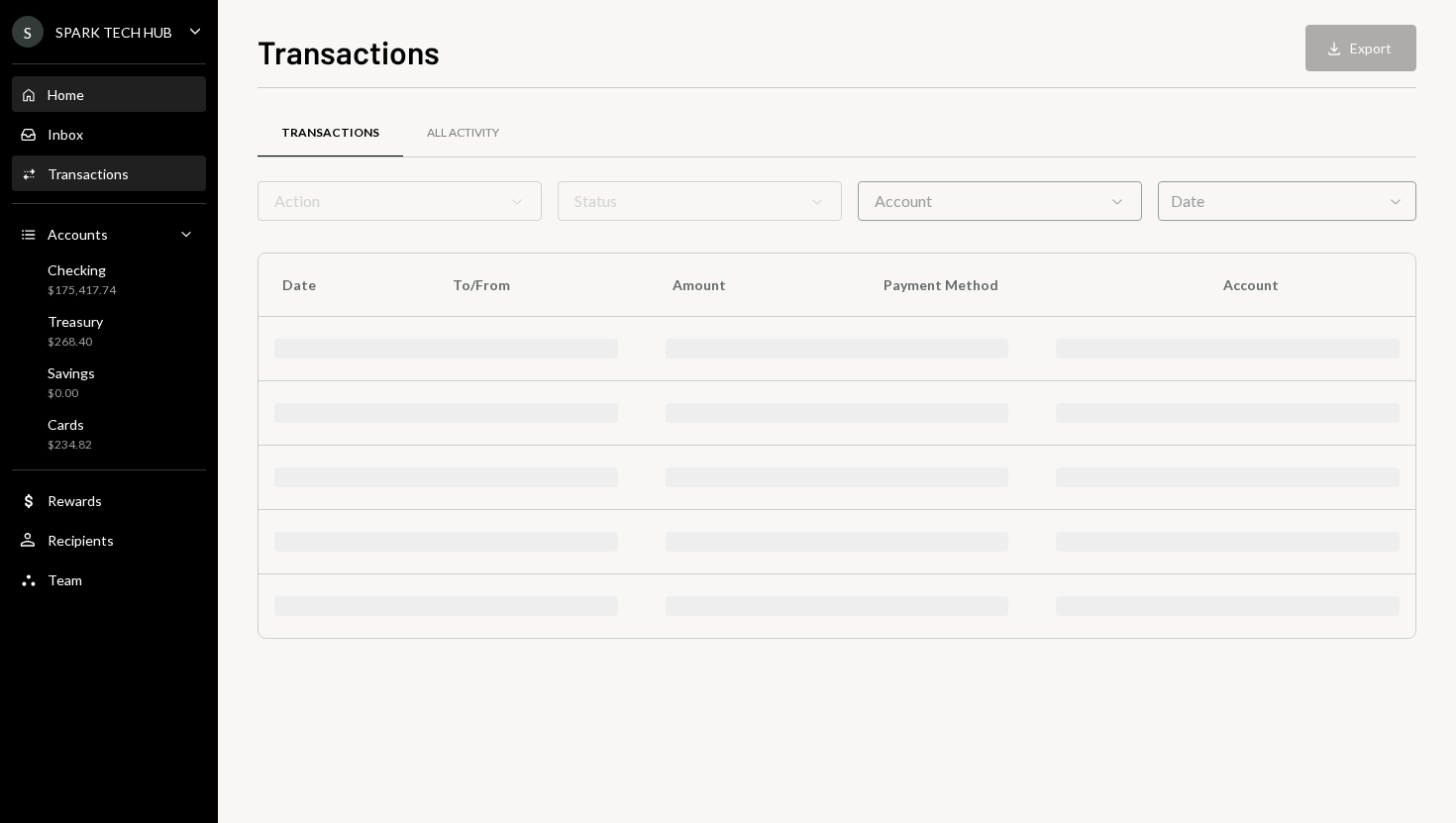 click on "Home Home" at bounding box center [109, 95] 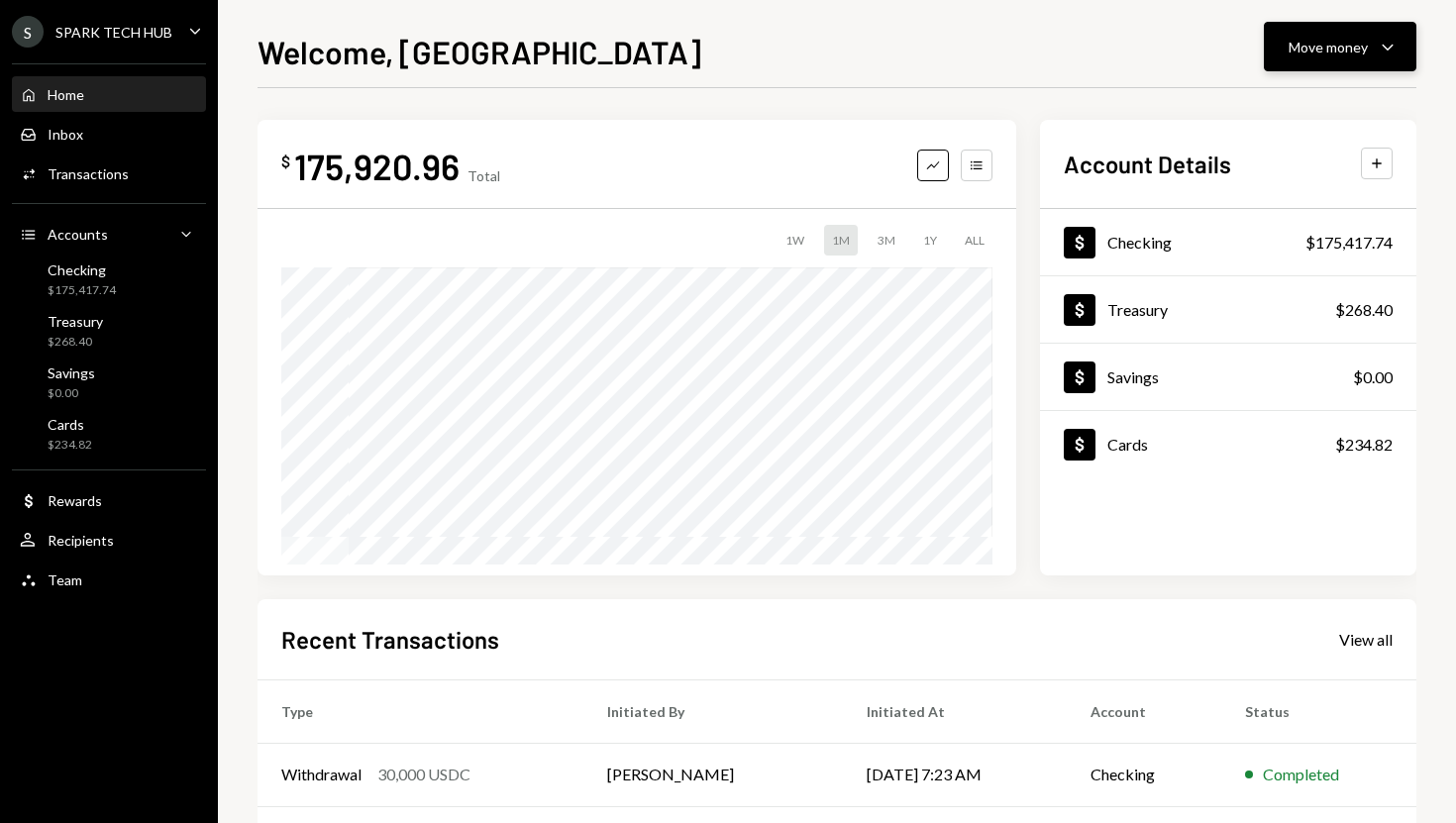 click on "Move money Caret Down" at bounding box center (1340, 47) 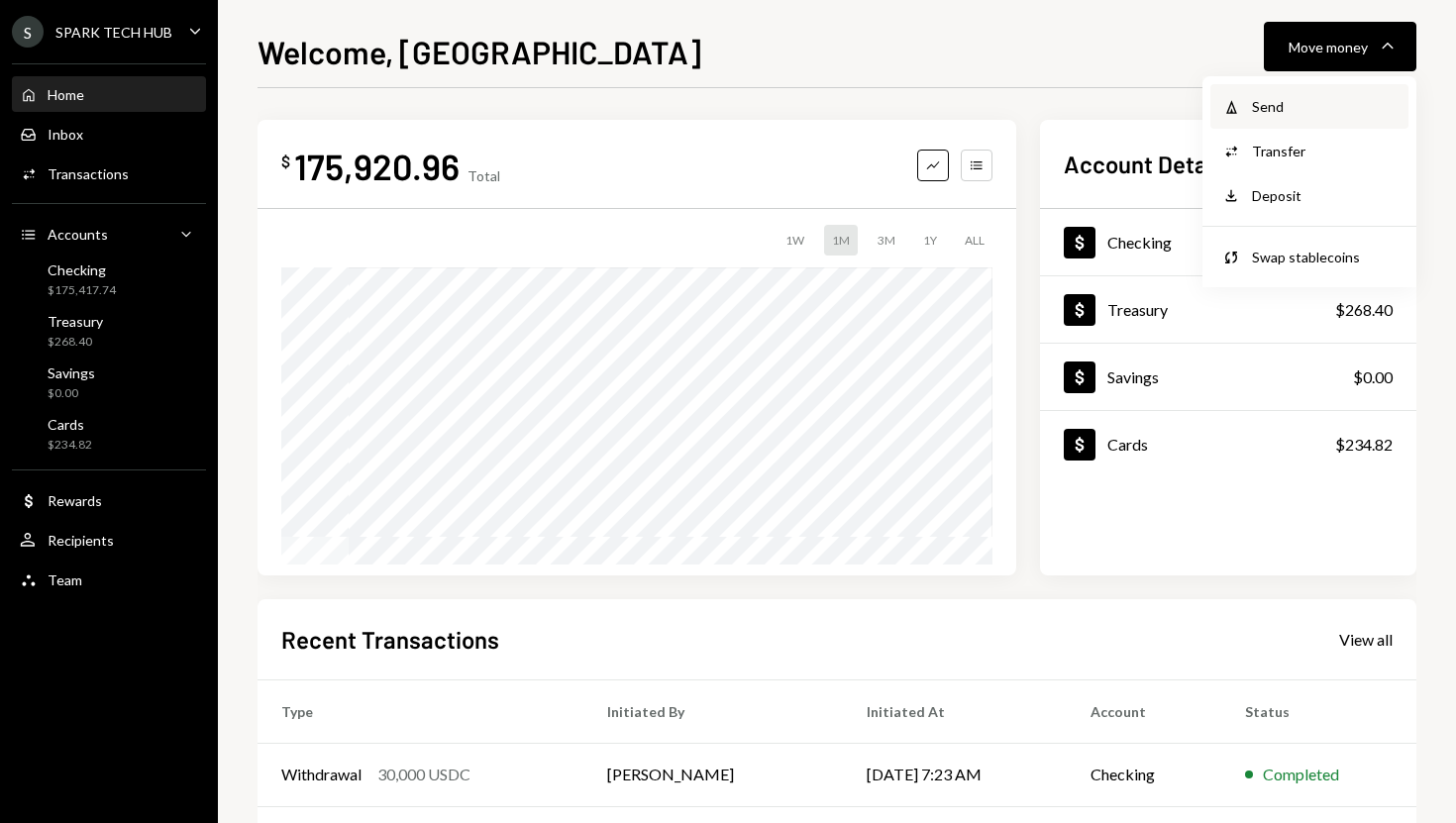 click on "Send" at bounding box center (1324, 106) 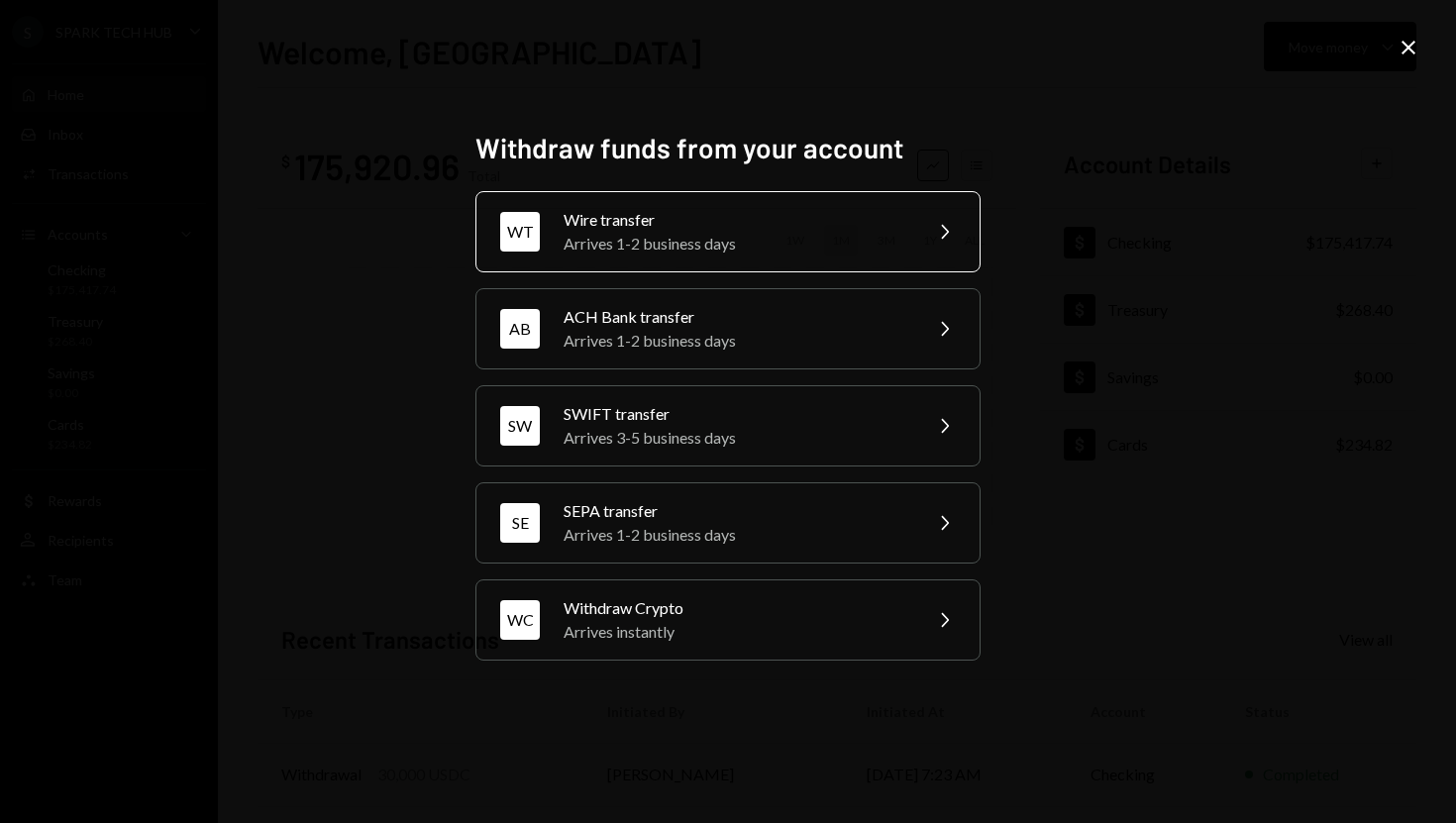 click on "Wire transfer" at bounding box center (736, 220) 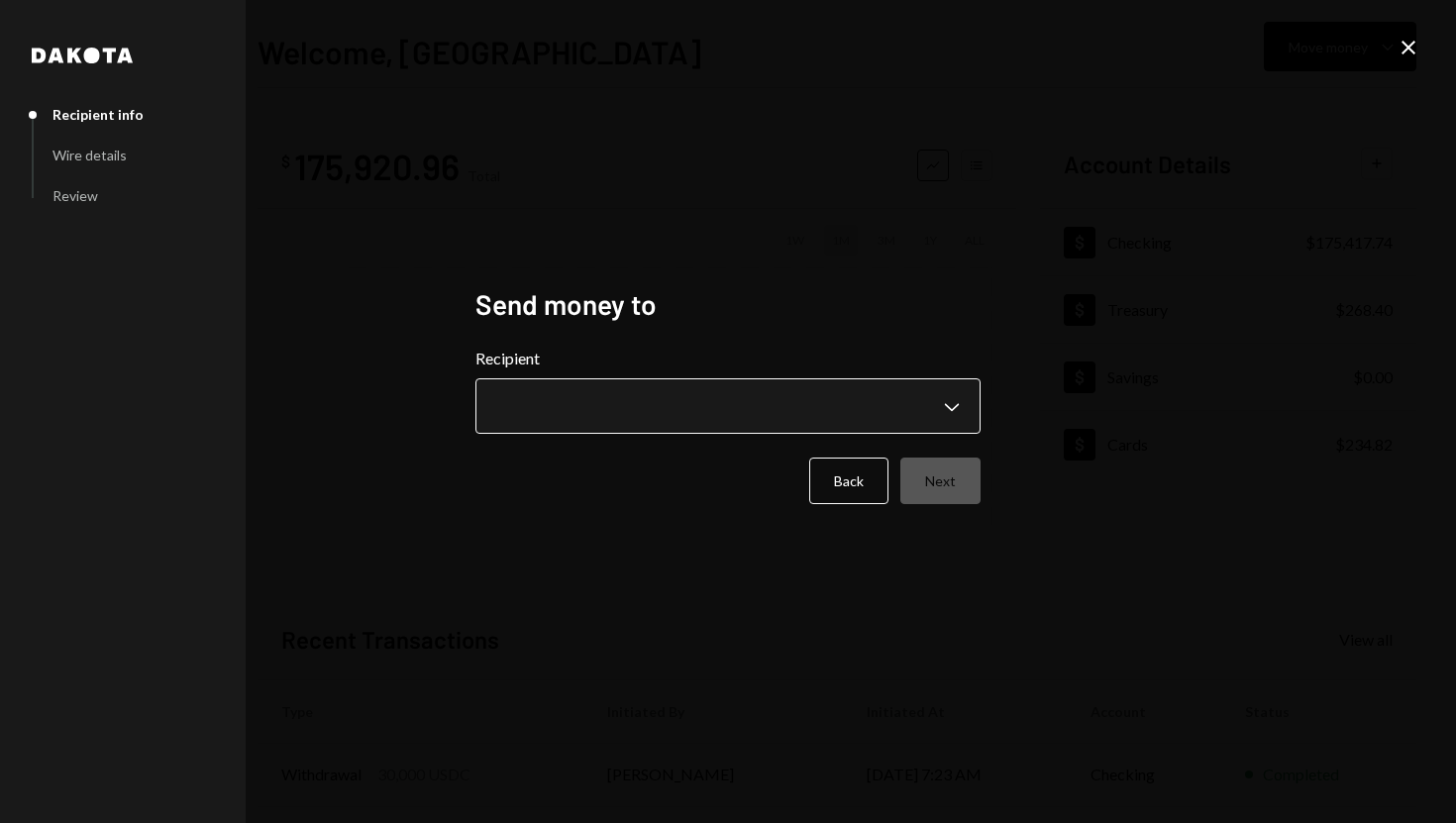 click on "**********" at bounding box center (728, 411) 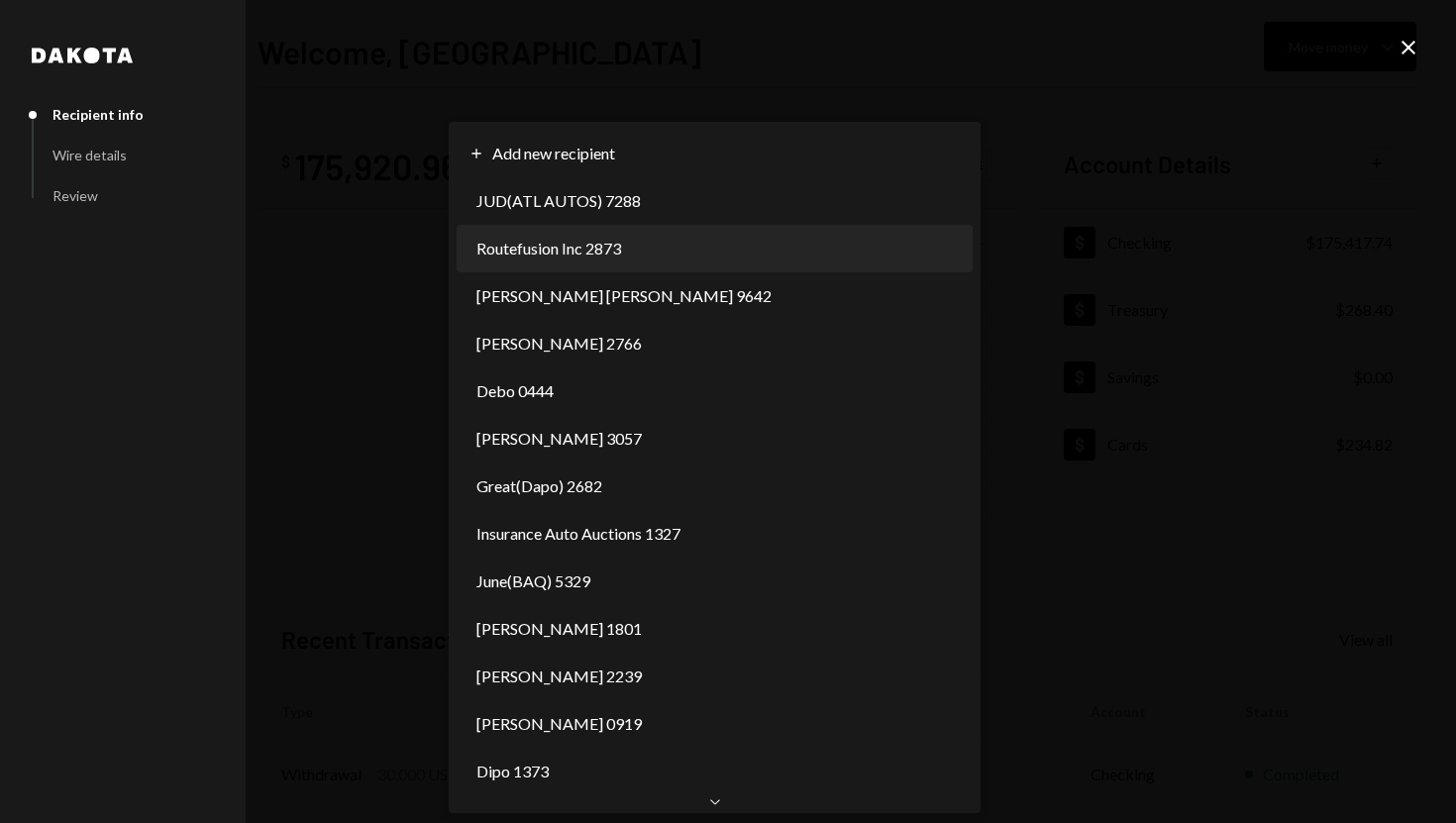 scroll, scrollTop: 0, scrollLeft: 0, axis: both 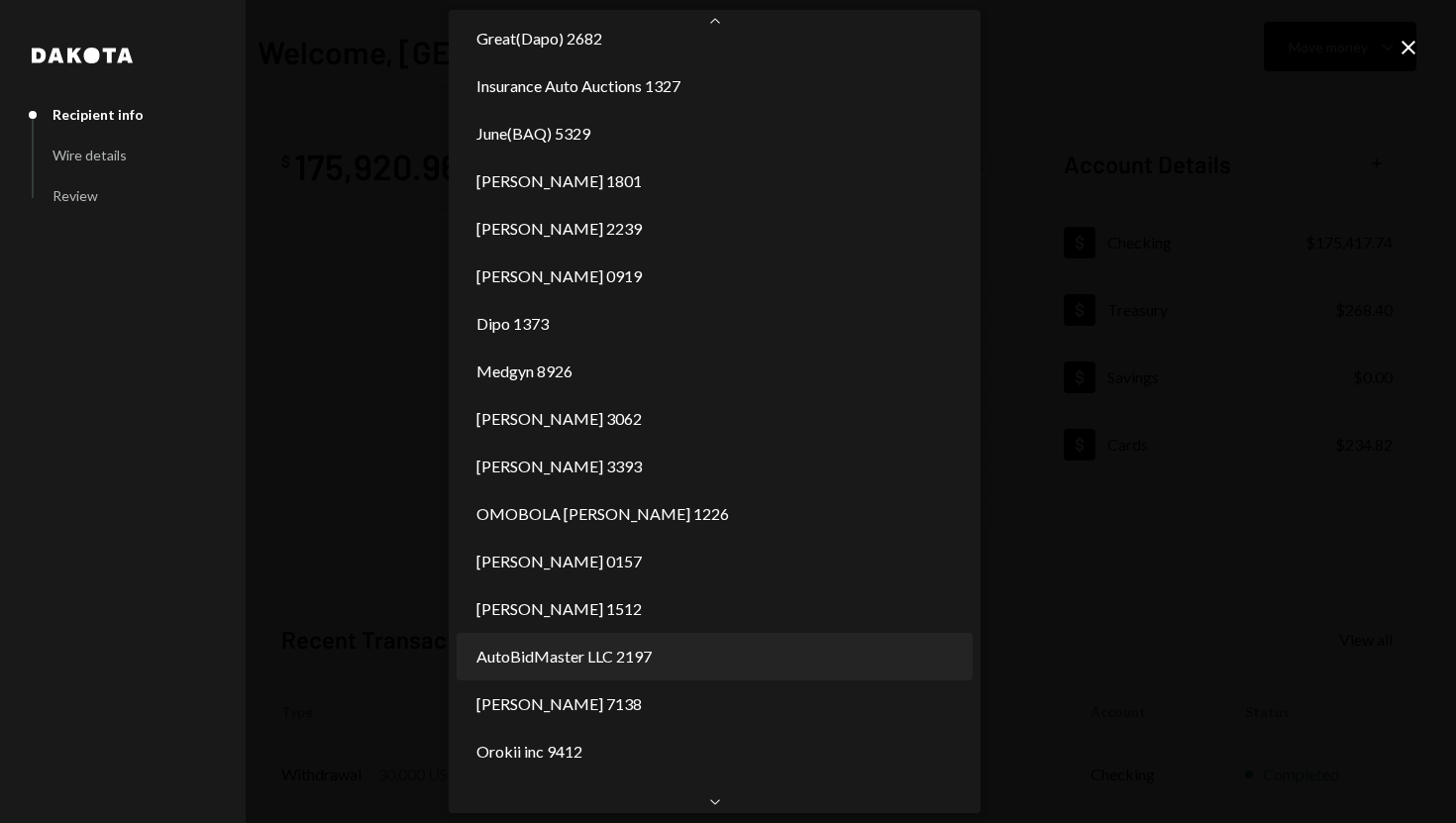 select on "**********" 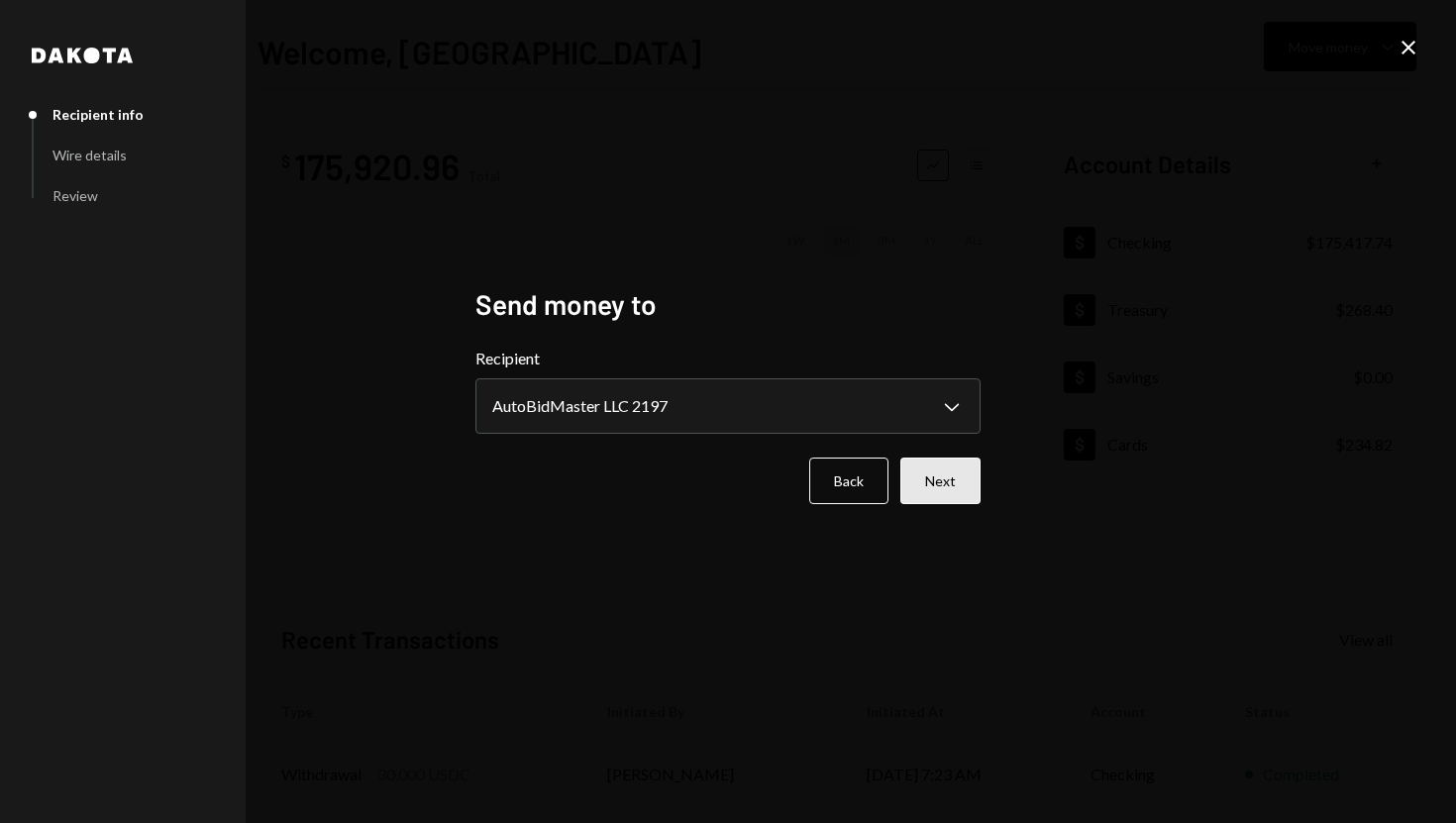 click on "Next" at bounding box center [940, 480] 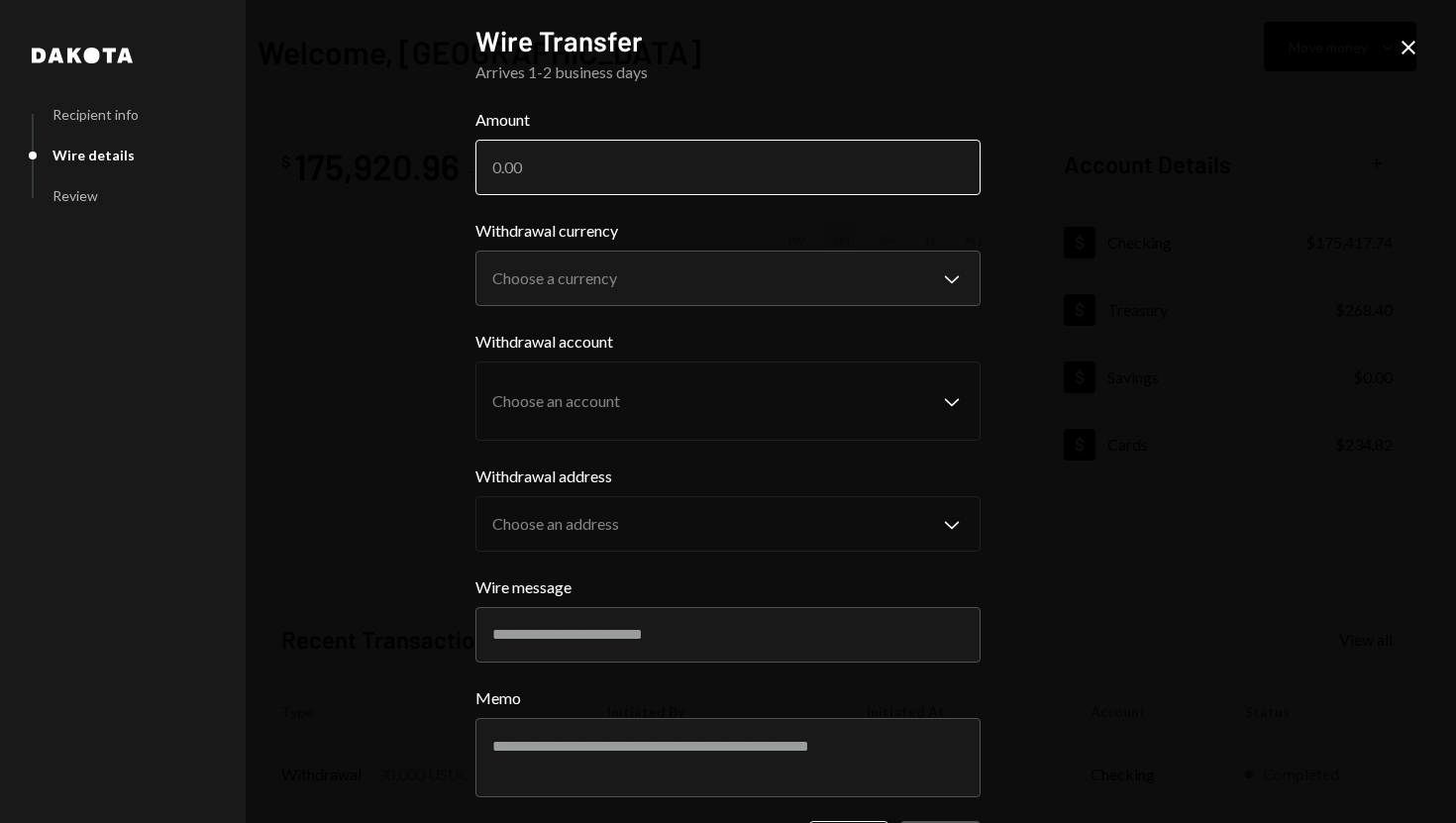 click on "Amount" at bounding box center (728, 167) 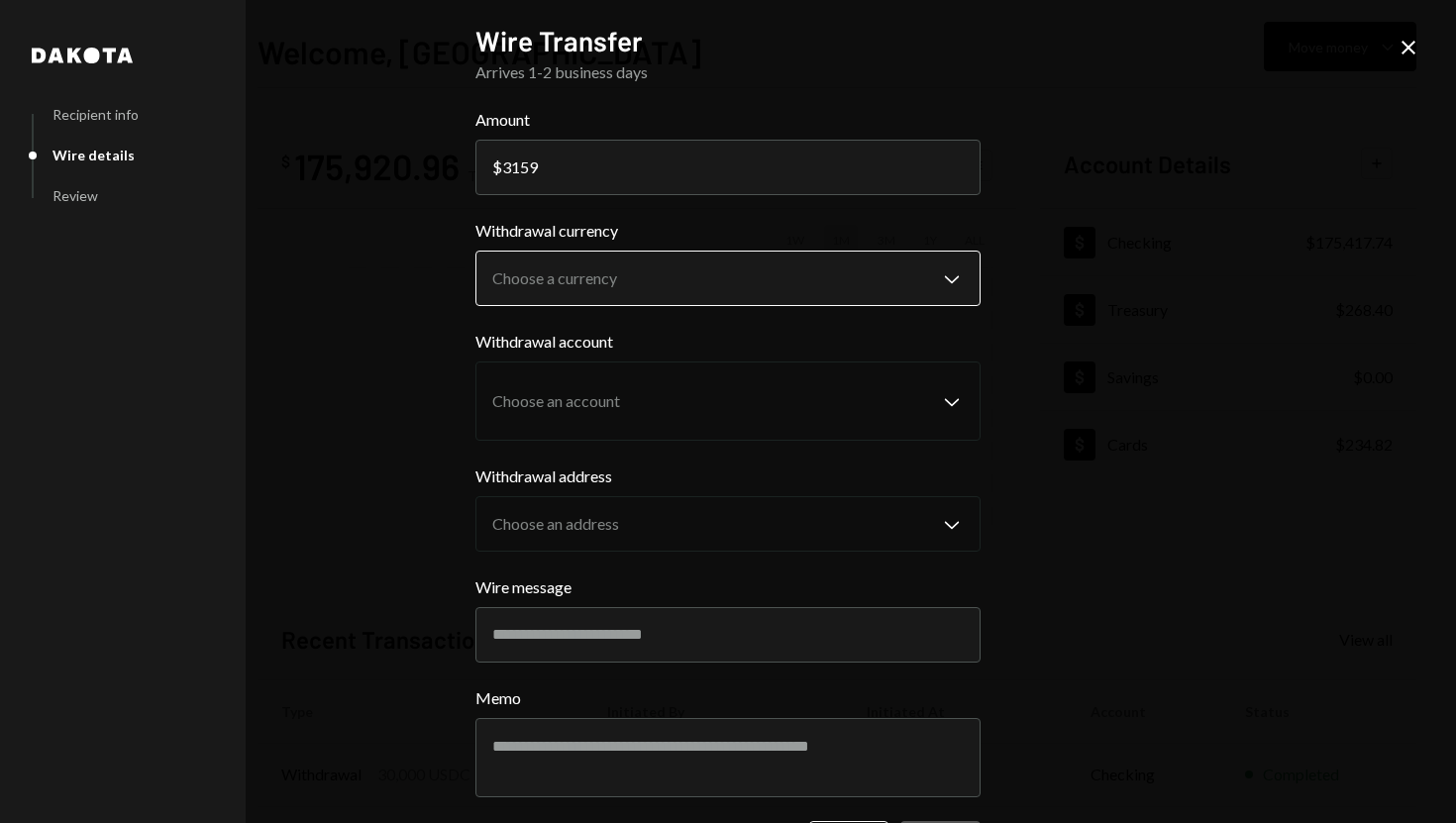 type on "3159" 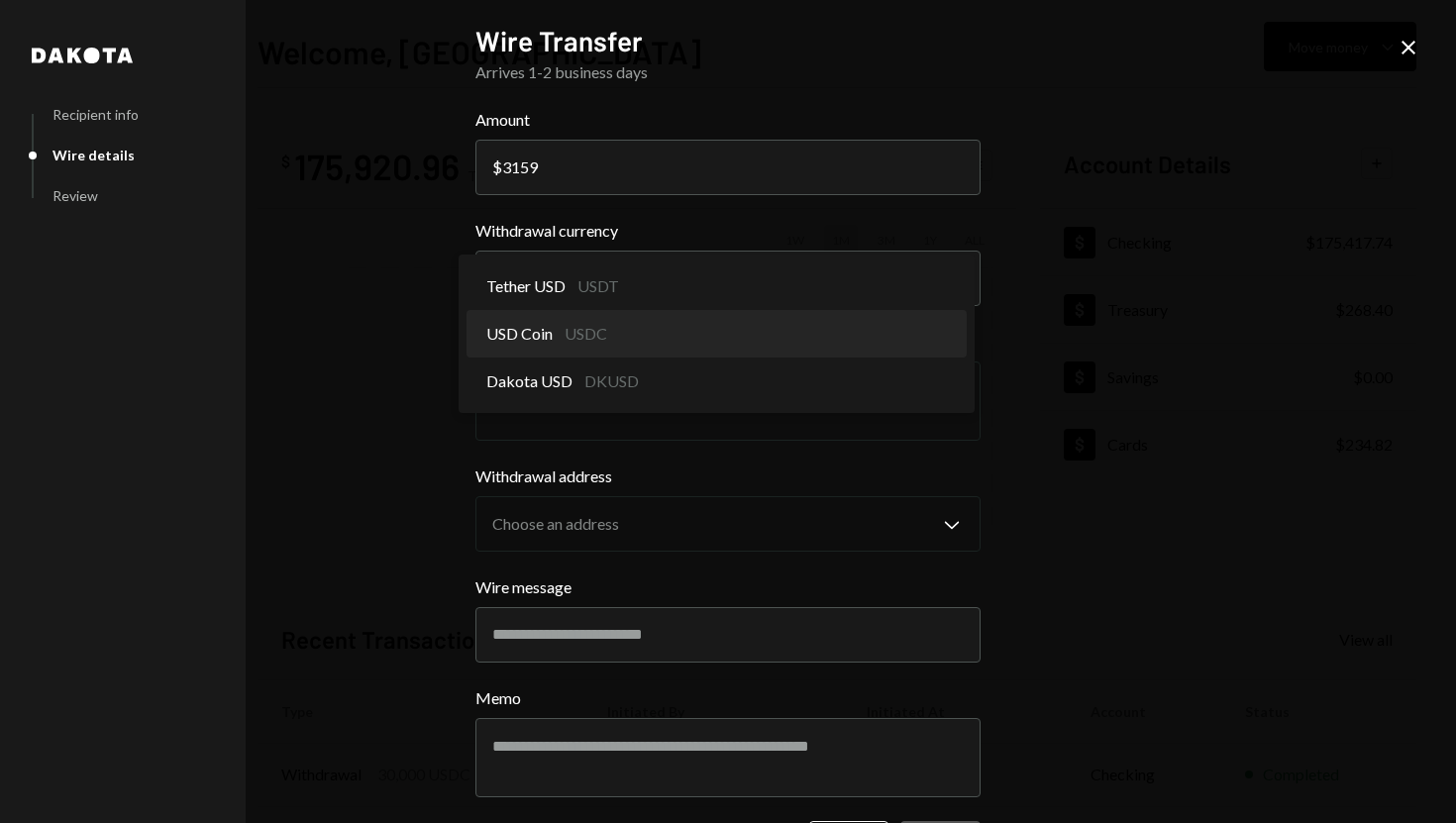 select on "****" 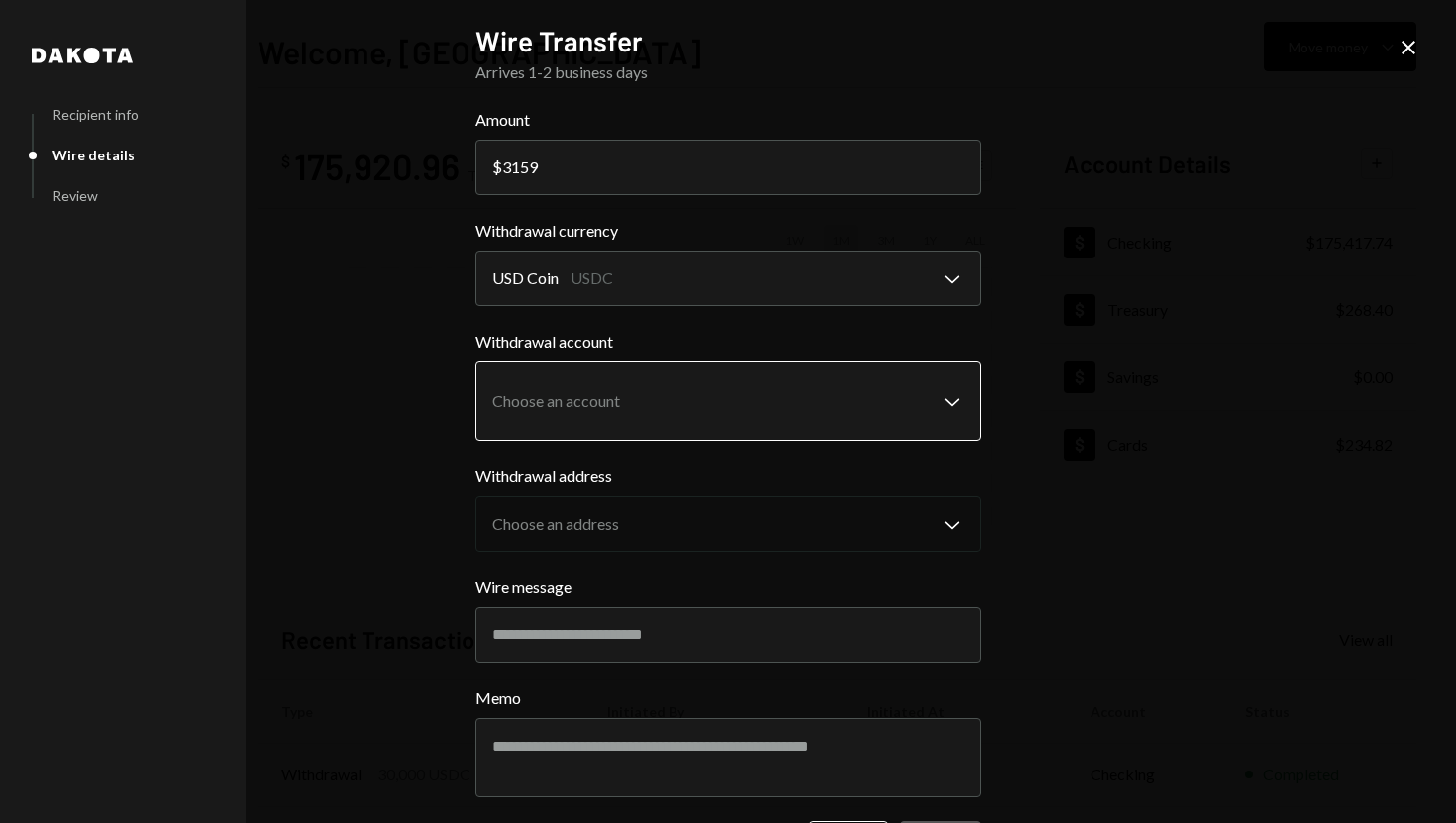click on "S SPARK TECH HUB Caret Down Home Home Inbox Inbox Activities Transactions Accounts Accounts Caret Down Checking $175,417.74 Treasury $268.40 Savings $0.00 Cards $234.82 Dollar Rewards User Recipients Team Team Welcome, Olusola Move money Caret Down $ 175,920.96 Total Graph Accounts 1W 1M 3M 1Y ALL Account Details Plus Dollar Checking $175,417.74 Dollar Treasury $268.40 Dollar Savings $0.00 Dollar Cards $234.82 Recent Transactions View all Type Initiated By Initiated At Account Status Withdrawal 30,000  USDC Olusola Kolawole 07/22/25 7:23 AM Checking Completed Deposit 200,000  USDC 0x260B...C54cEa Copy 07/22/25 7:20 AM Checking Completed Withdrawal 10,000  USDC Olusola Kolawole 07/22/25 6:54 AM Checking Completed Withdrawal 30,000  USDC Adewumi Hammed 07/21/25 4:35 PM Checking Completed Bank Payment $4,902.84 Adewumi Hammed 07/21/25 2:57 PM Checking Completed Welcome, Olusola - Dakota   Dakota Recipient info Wire details Review Wire Transfer Arrives 1-2 business days Amount $ 3159 Withdrawal currency USD Coin" at bounding box center (728, 411) 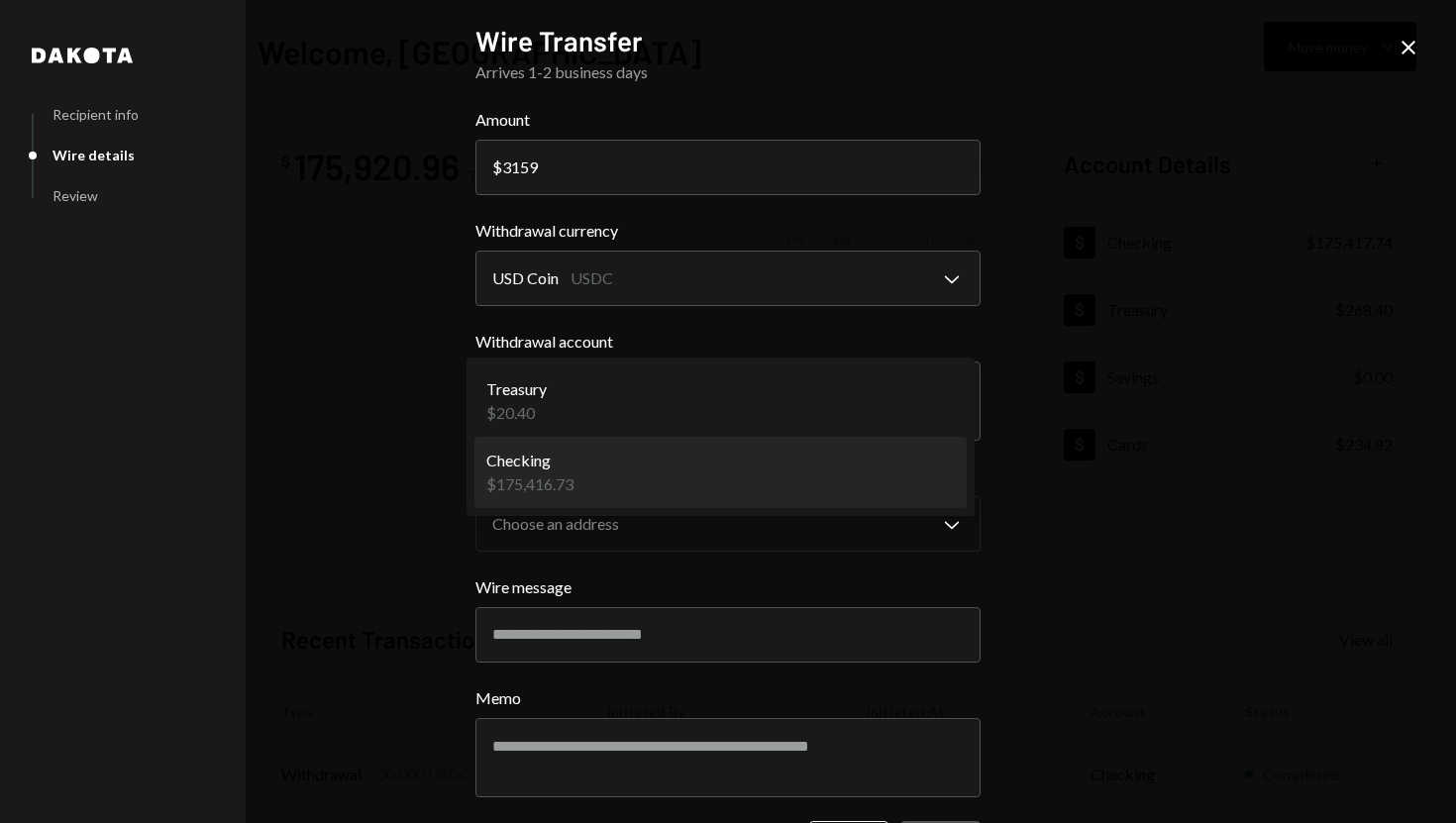 select on "**********" 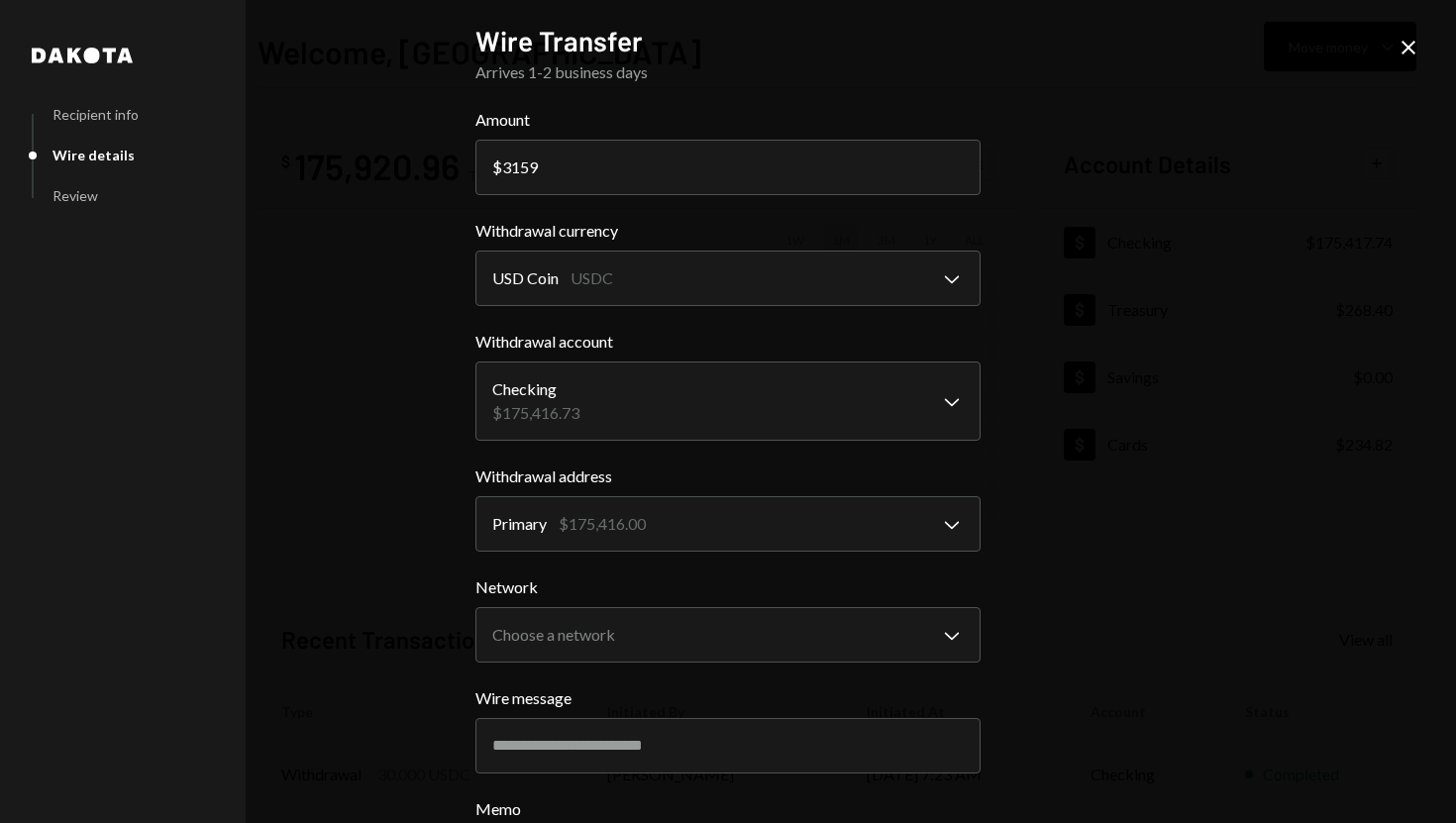 scroll, scrollTop: 165, scrollLeft: 0, axis: vertical 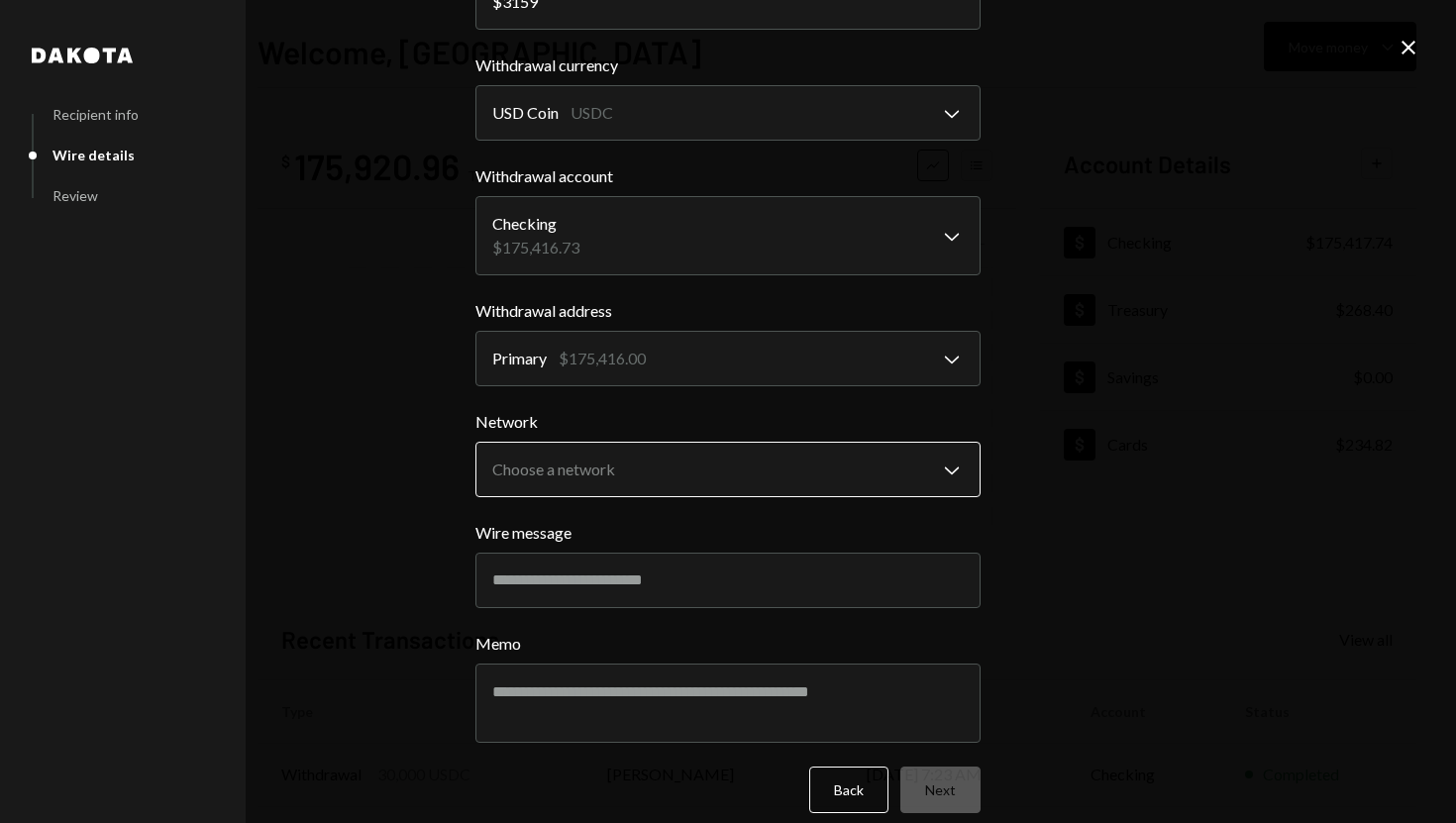 click on "S SPARK TECH HUB Caret Down Home Home Inbox Inbox Activities Transactions Accounts Accounts Caret Down Checking $175,417.74 Treasury $268.40 Savings $0.00 Cards $234.82 Dollar Rewards User Recipients Team Team Welcome, Olusola Move money Caret Down $ 175,920.96 Total Graph Accounts 1W 1M 3M 1Y ALL Account Details Plus Dollar Checking $175,417.74 Dollar Treasury $268.40 Dollar Savings $0.00 Dollar Cards $234.82 Recent Transactions View all Type Initiated By Initiated At Account Status Withdrawal 30,000  USDC Olusola Kolawole 07/22/25 7:23 AM Checking Completed Deposit 200,000  USDC 0x260B...C54cEa Copy 07/22/25 7:20 AM Checking Completed Withdrawal 10,000  USDC Olusola Kolawole 07/22/25 6:54 AM Checking Completed Withdrawal 30,000  USDC Adewumi Hammed 07/21/25 4:35 PM Checking Completed Bank Payment $4,902.84 Adewumi Hammed 07/21/25 2:57 PM Checking Completed Welcome, Olusola - Dakota   Dakota Recipient info Wire details Review Wire Transfer Arrives 1-2 business days Amount $ 3159 Withdrawal currency USD Coin" at bounding box center [728, 411] 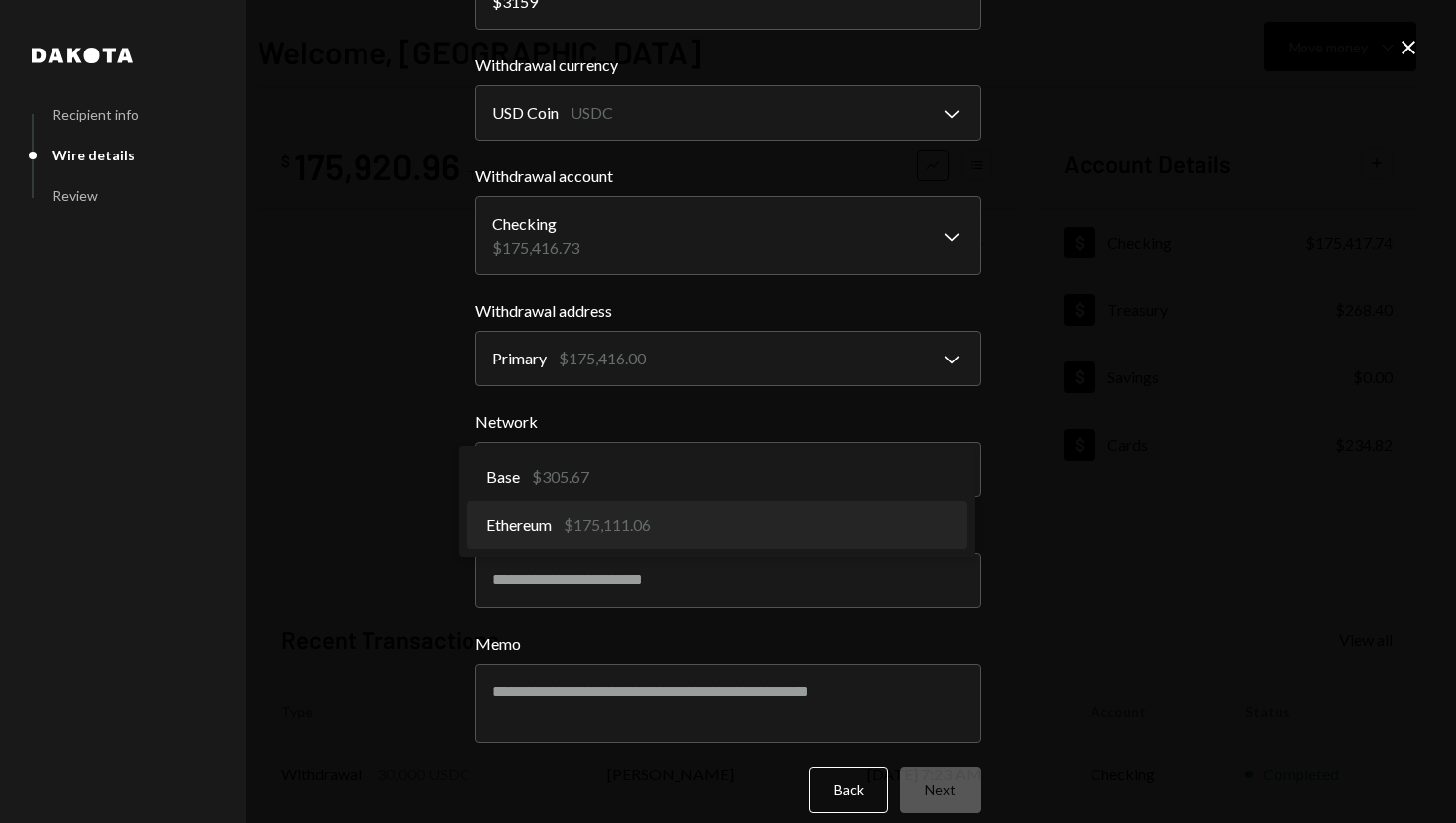 select on "**********" 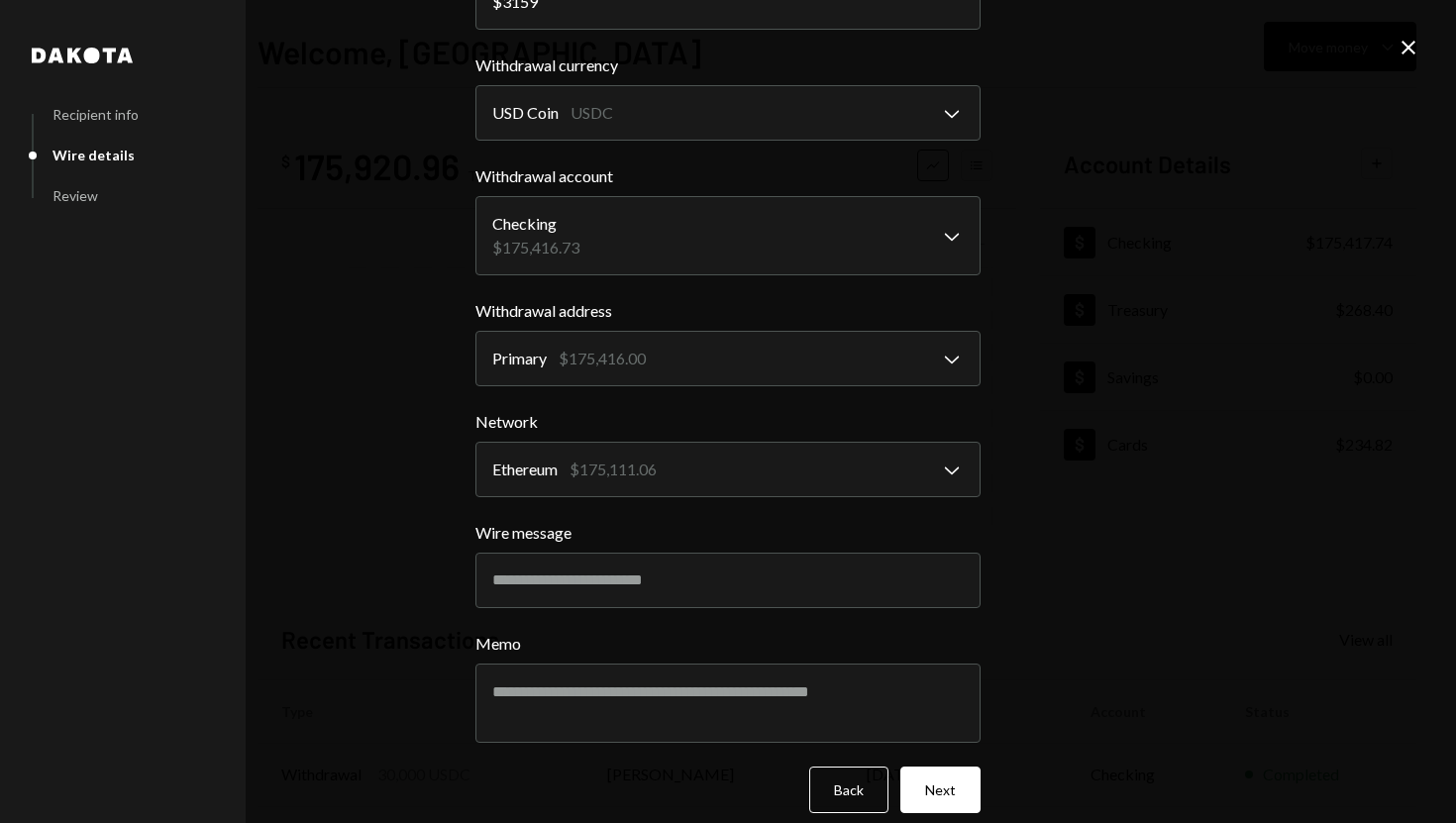 scroll, scrollTop: 186, scrollLeft: 0, axis: vertical 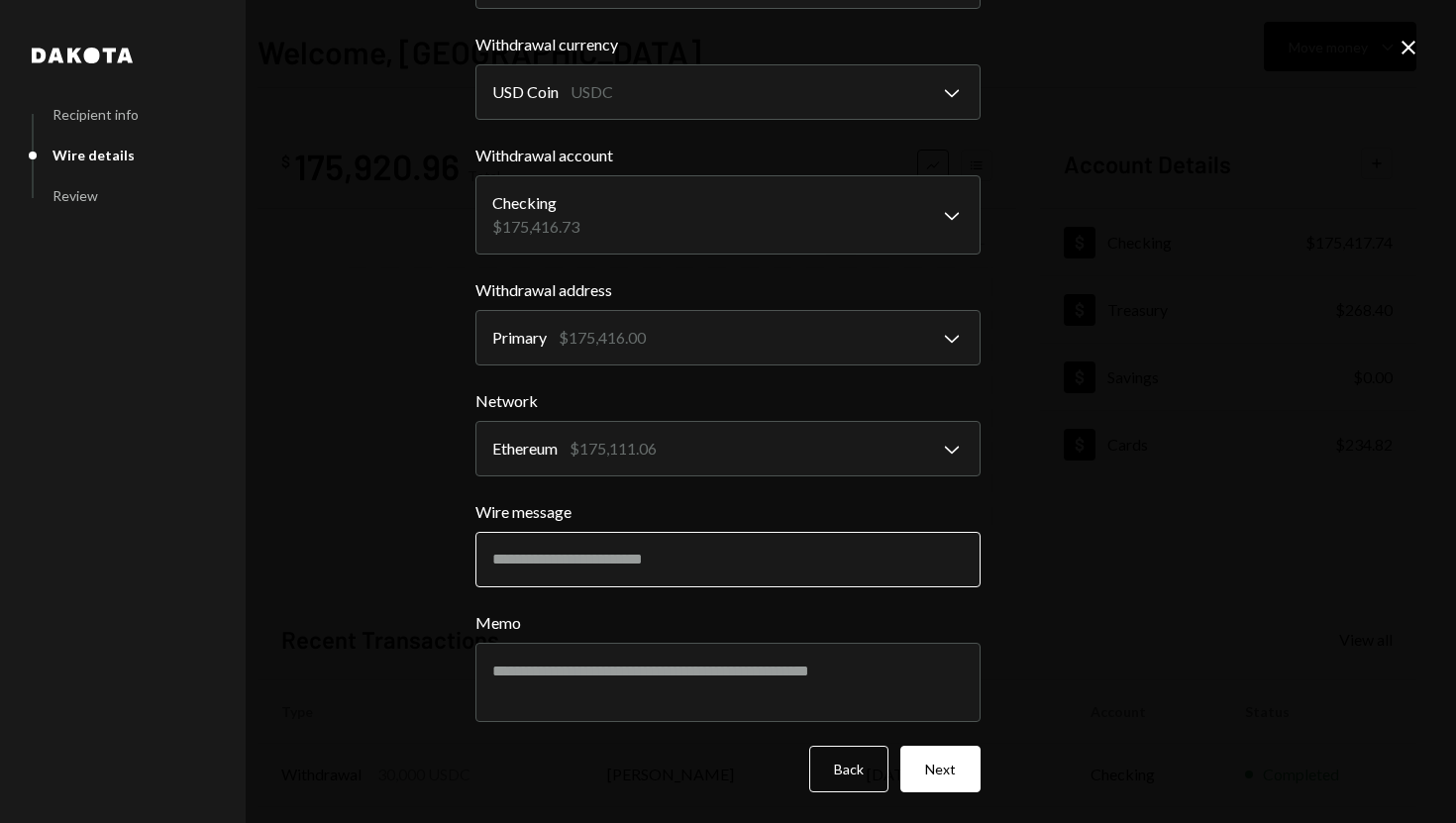 click on "Wire message" at bounding box center [728, 560] 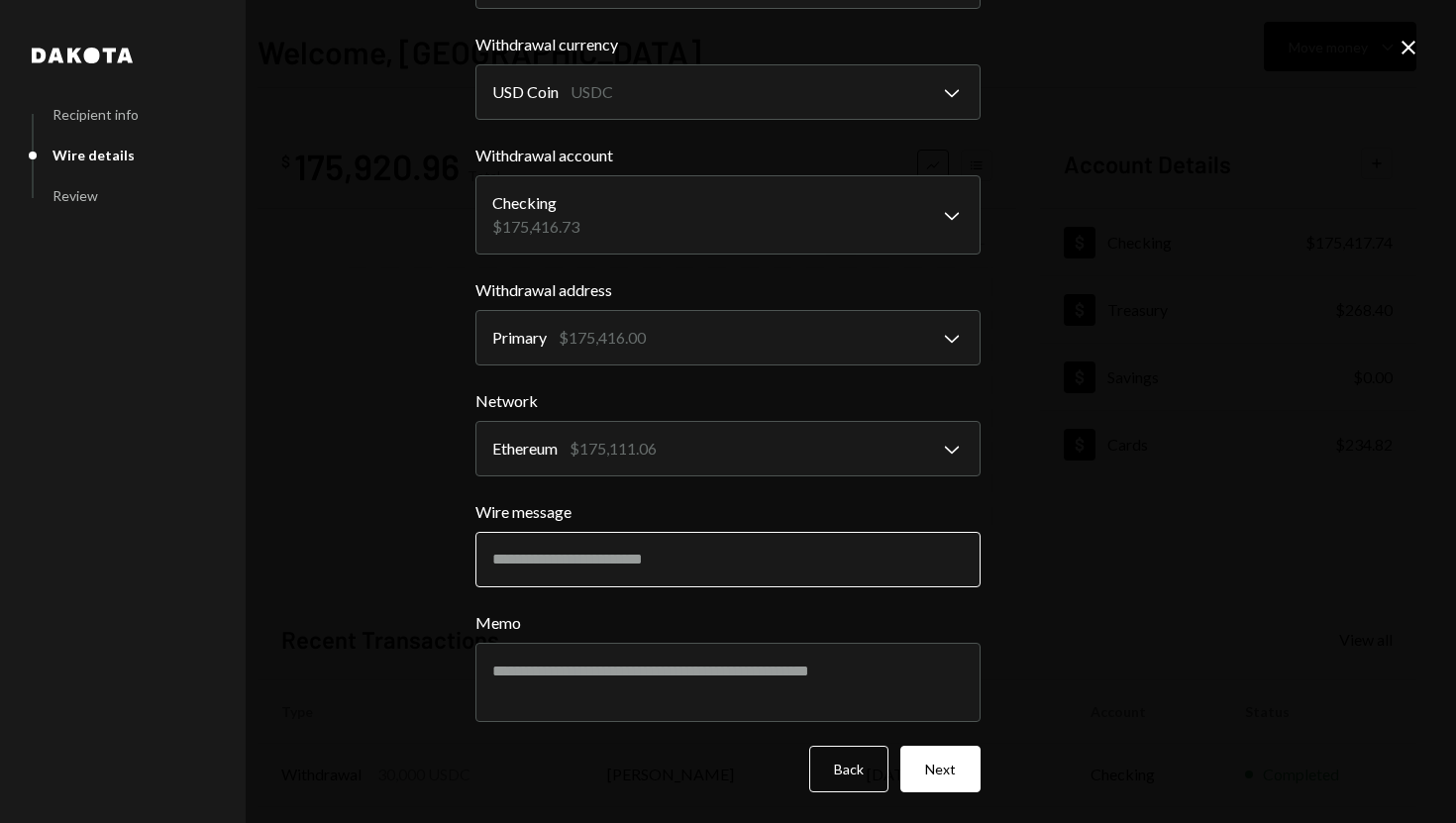 paste on "**********" 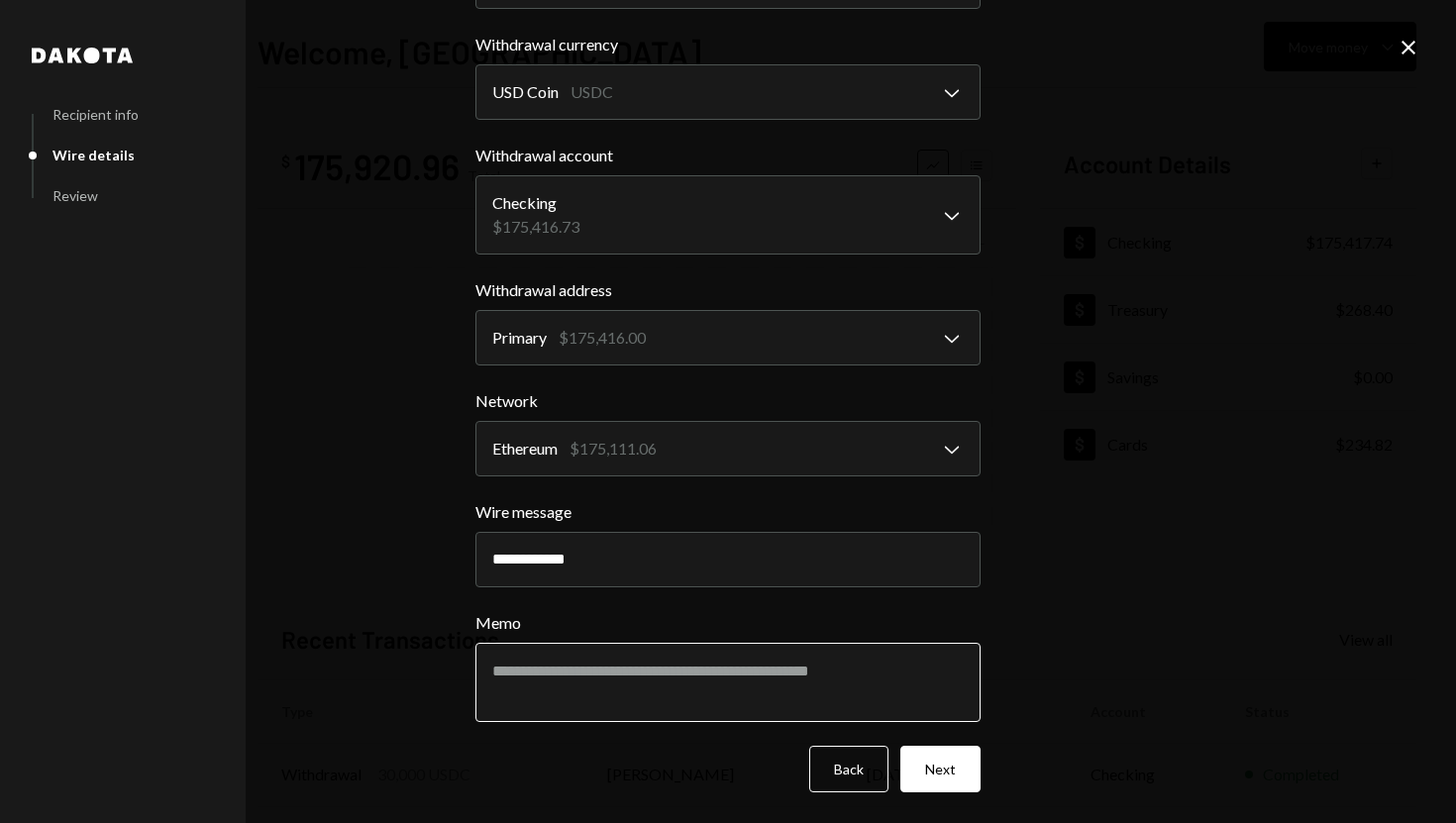 type on "**********" 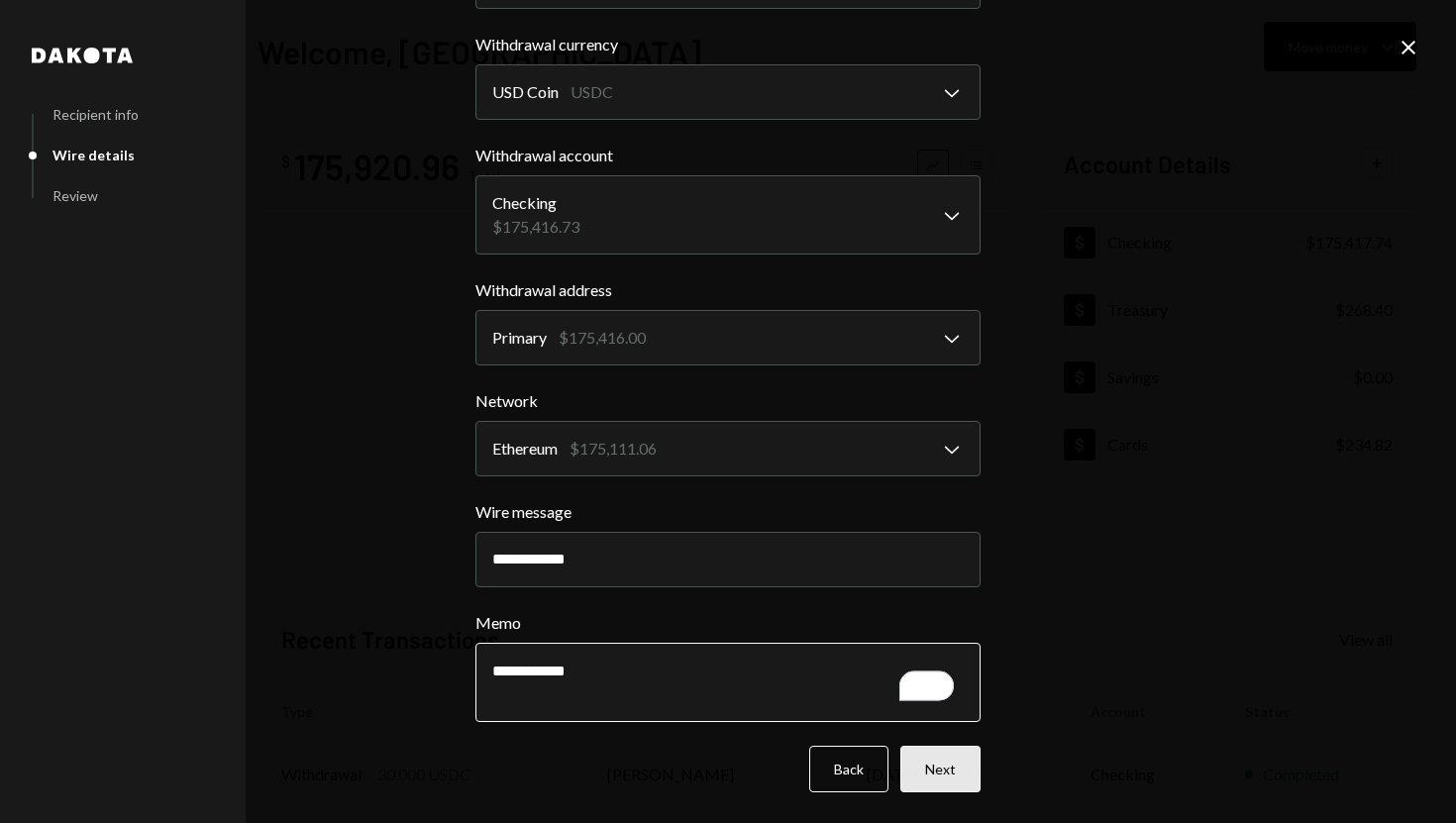 type on "**********" 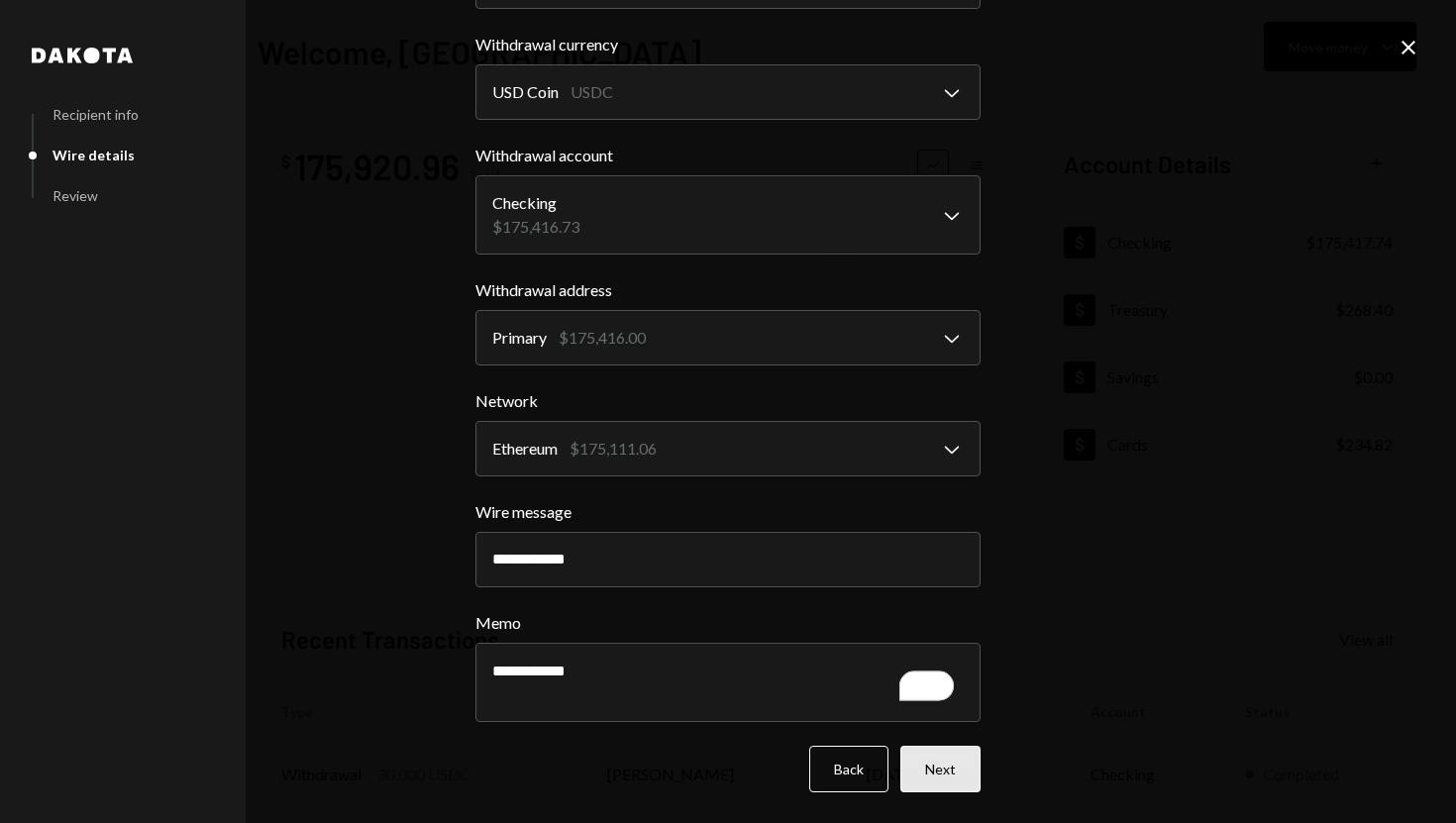 click on "Next" at bounding box center (940, 769) 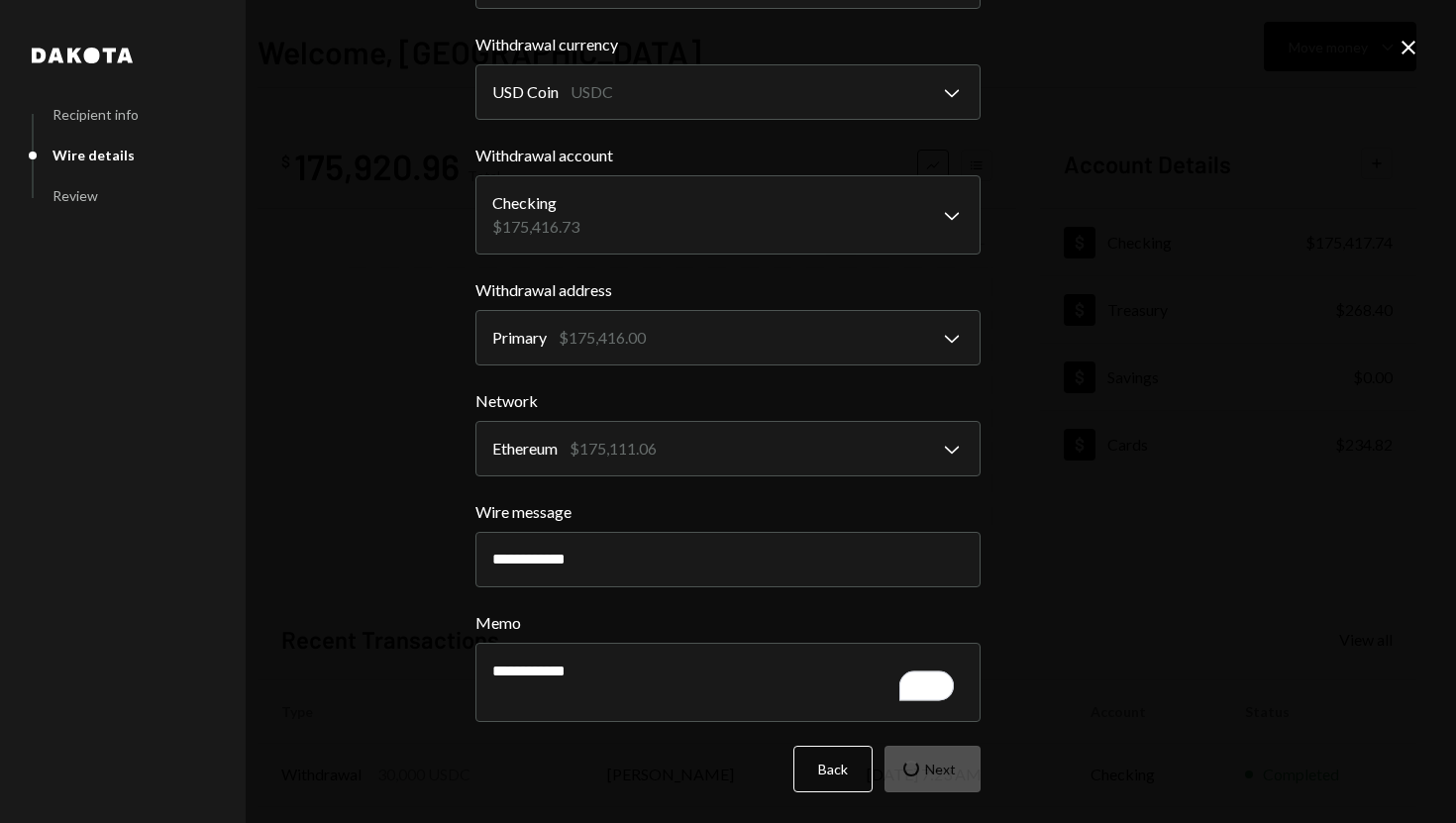scroll, scrollTop: 0, scrollLeft: 0, axis: both 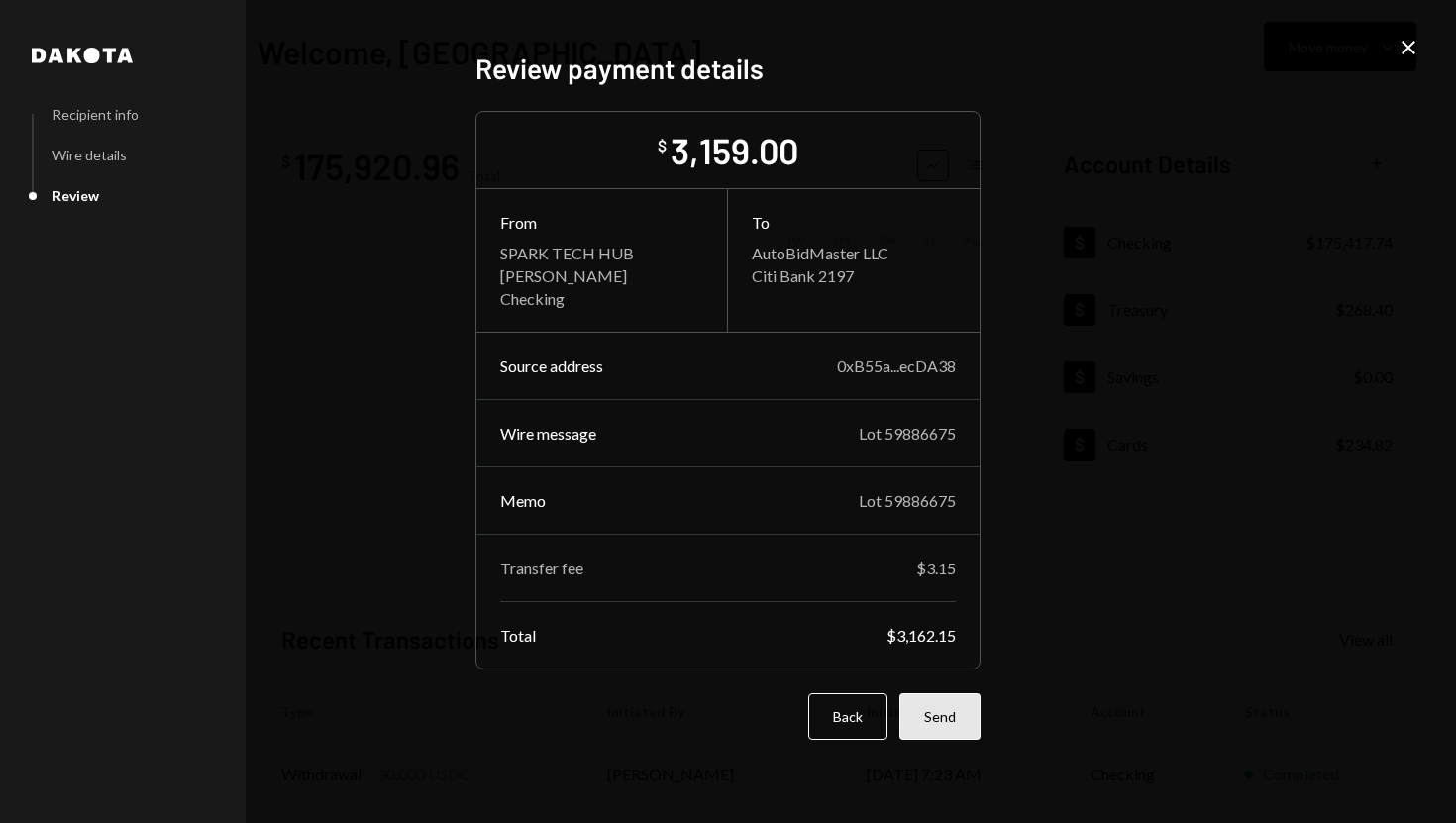 click on "Send" at bounding box center (940, 716) 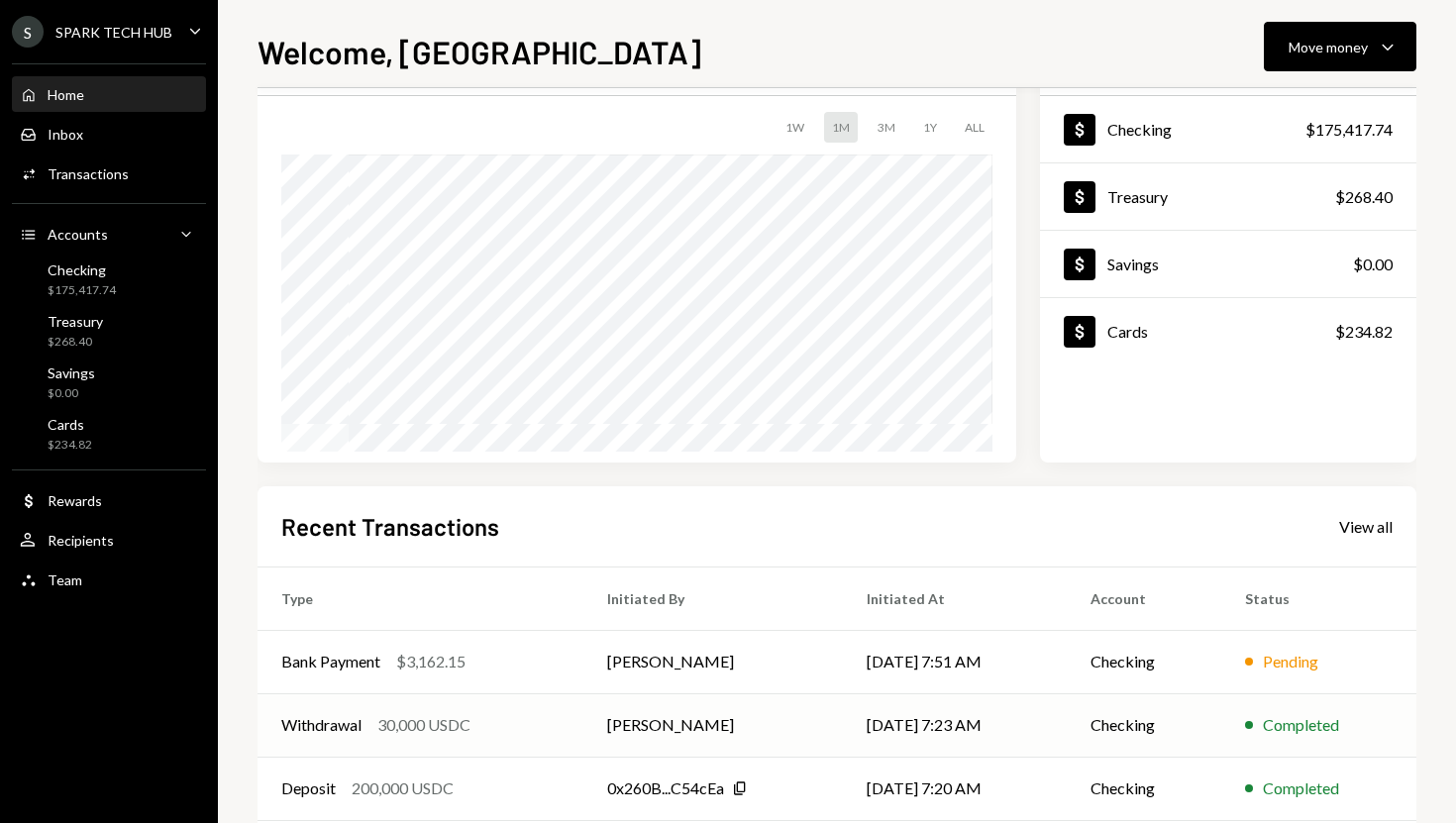scroll, scrollTop: 123, scrollLeft: 0, axis: vertical 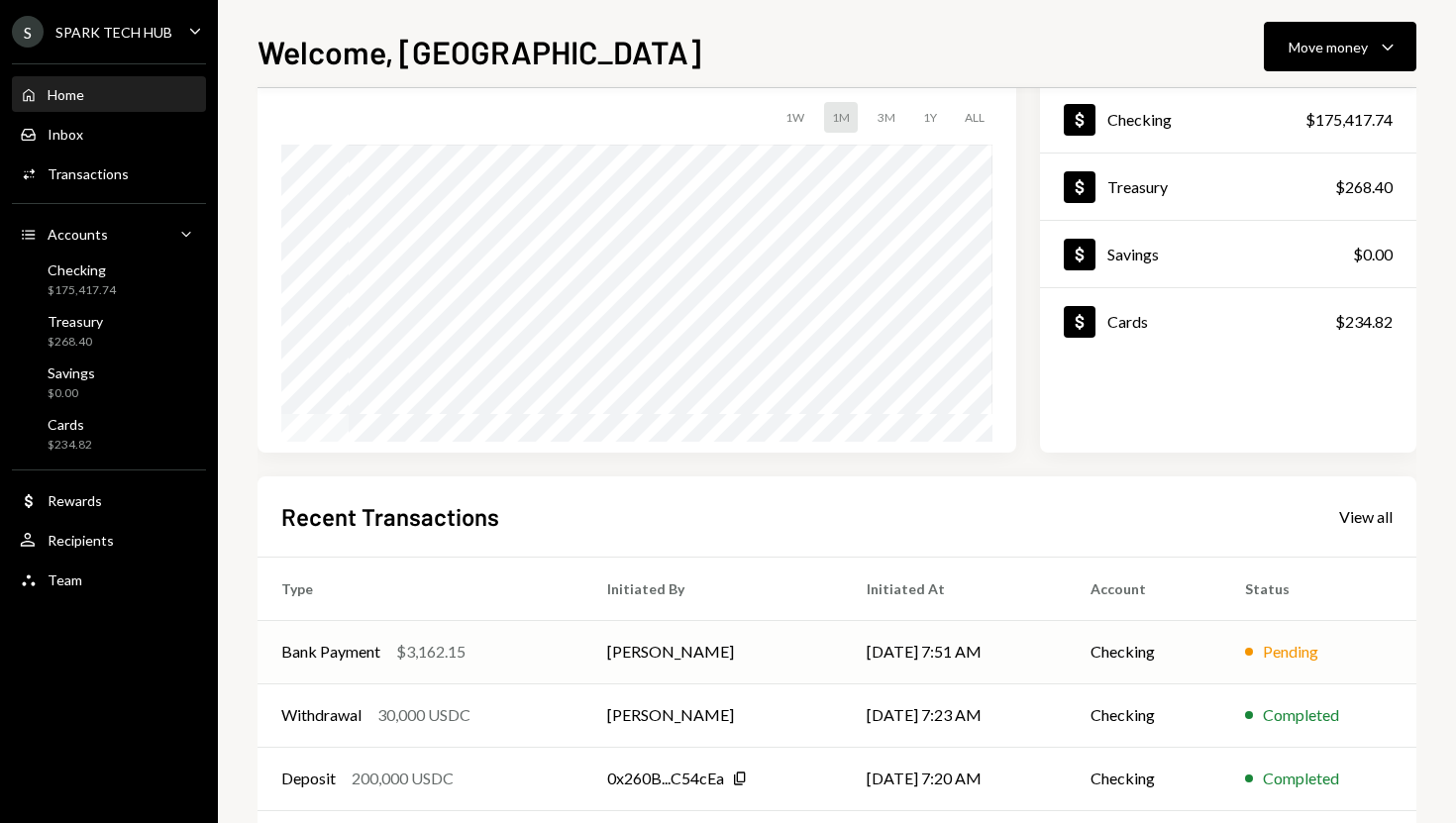 click on "Bank Payment $3,162.15" at bounding box center [420, 652] 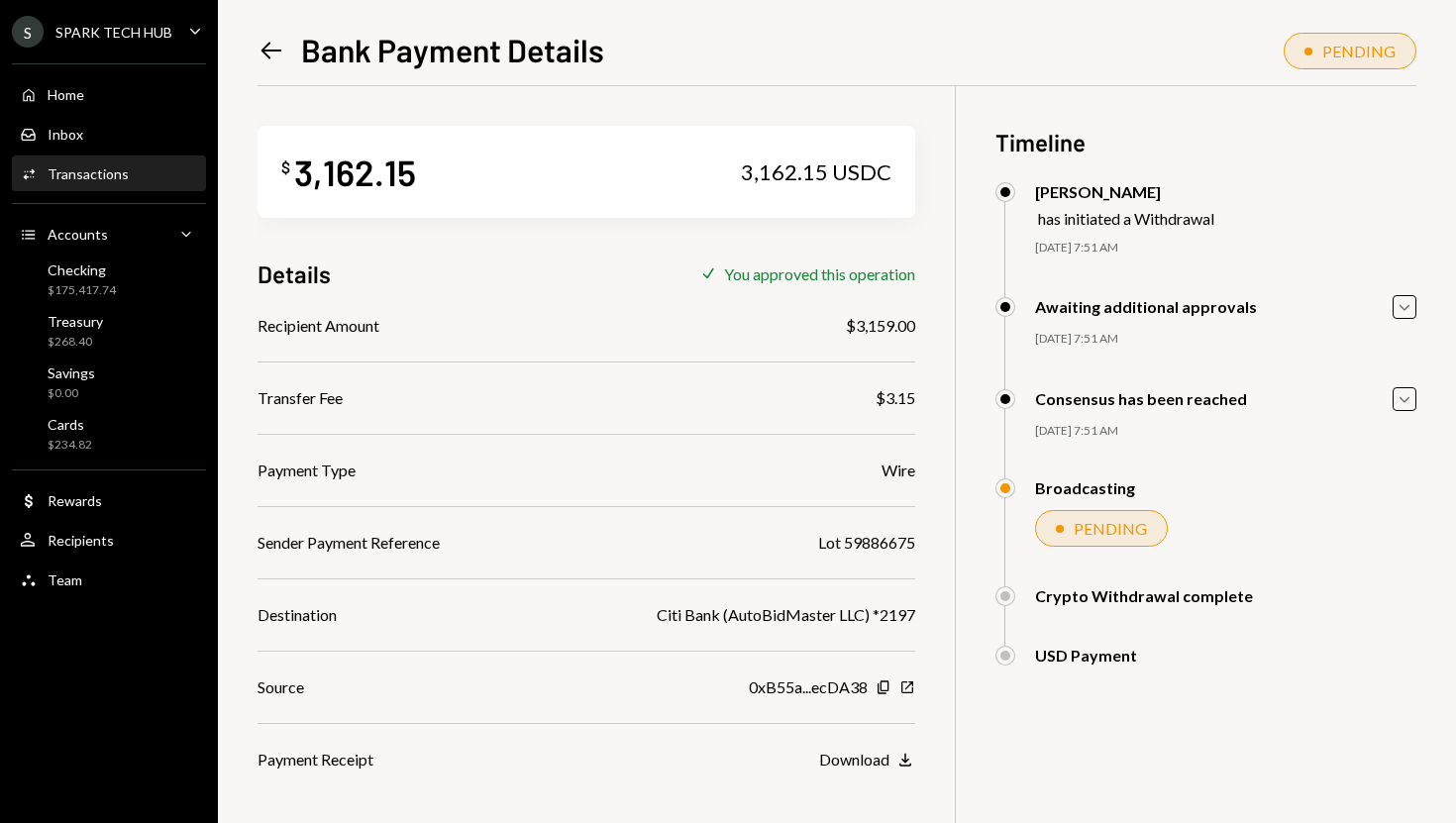 click on "3,162.15" at bounding box center [355, 171] 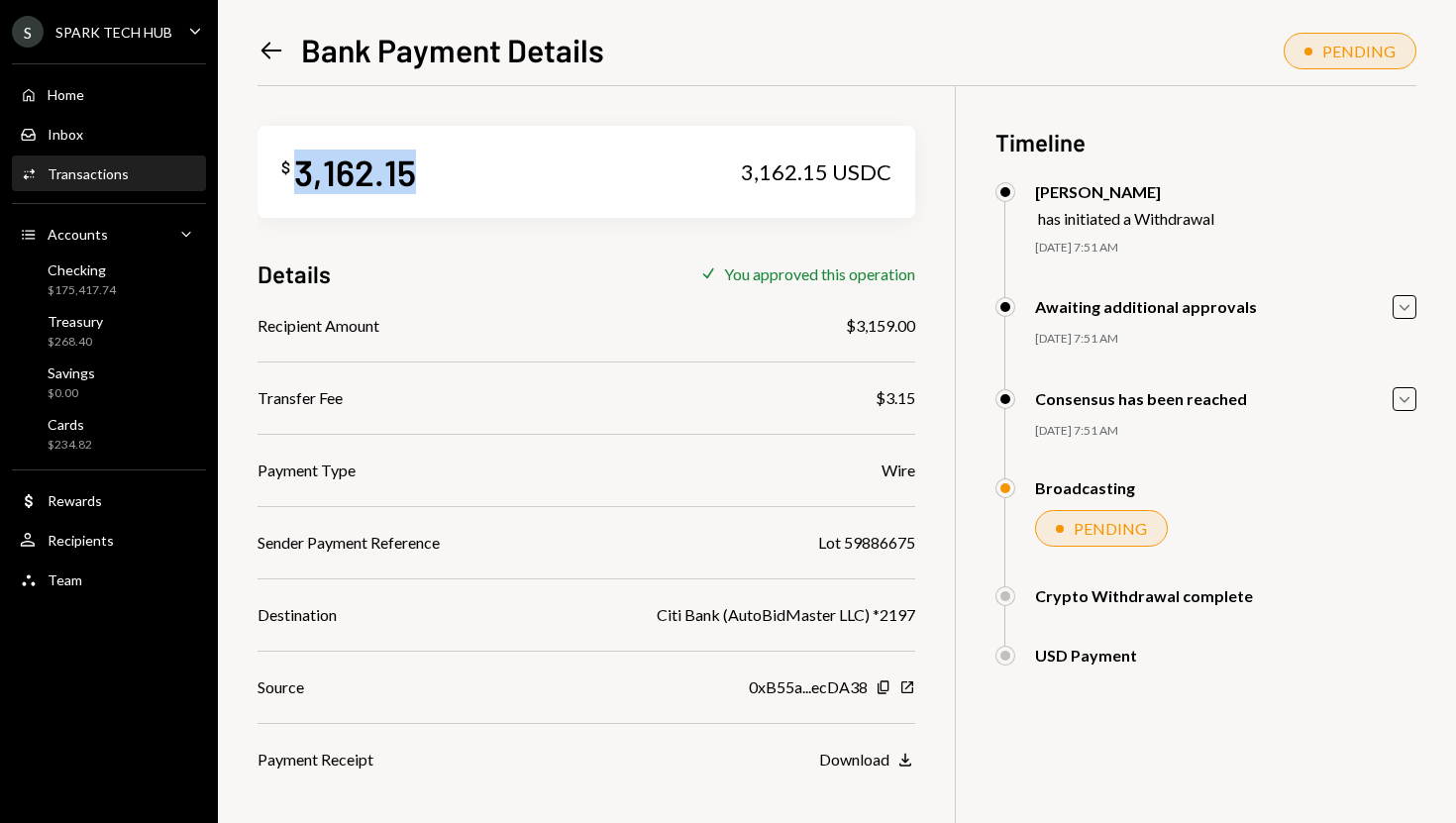 copy on "3,162.15" 